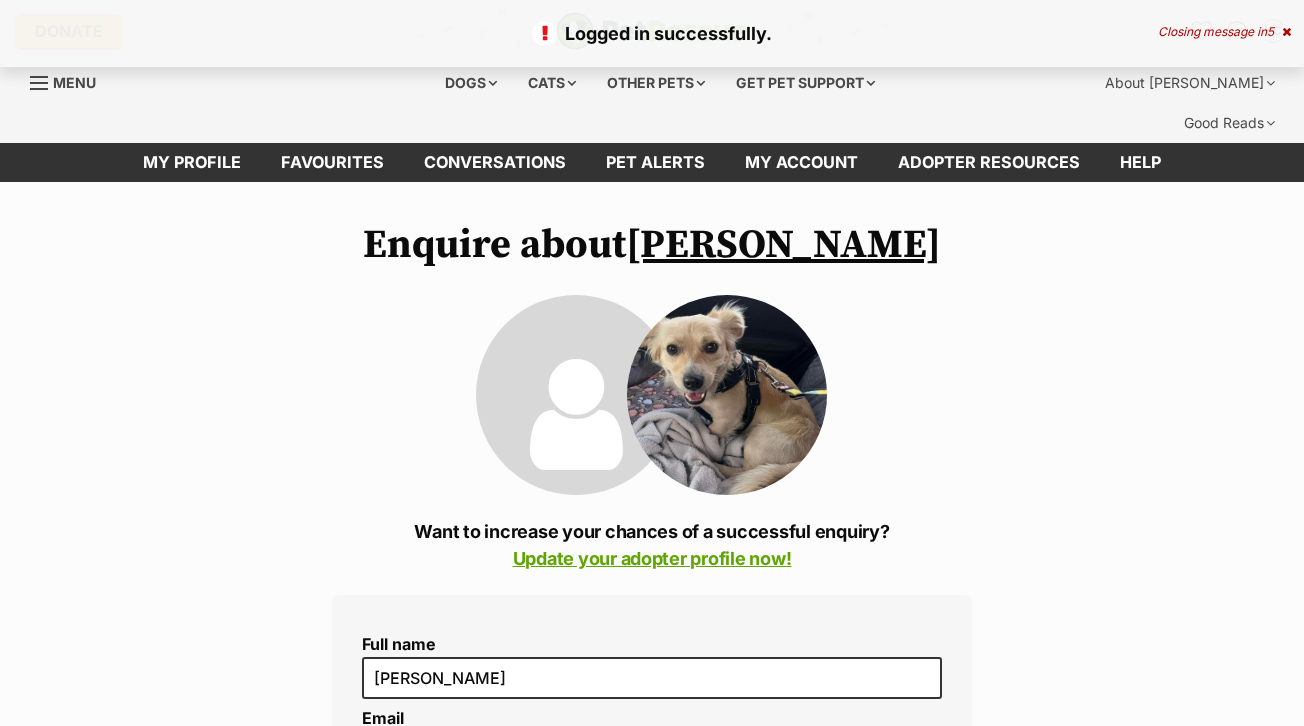 scroll, scrollTop: 0, scrollLeft: 0, axis: both 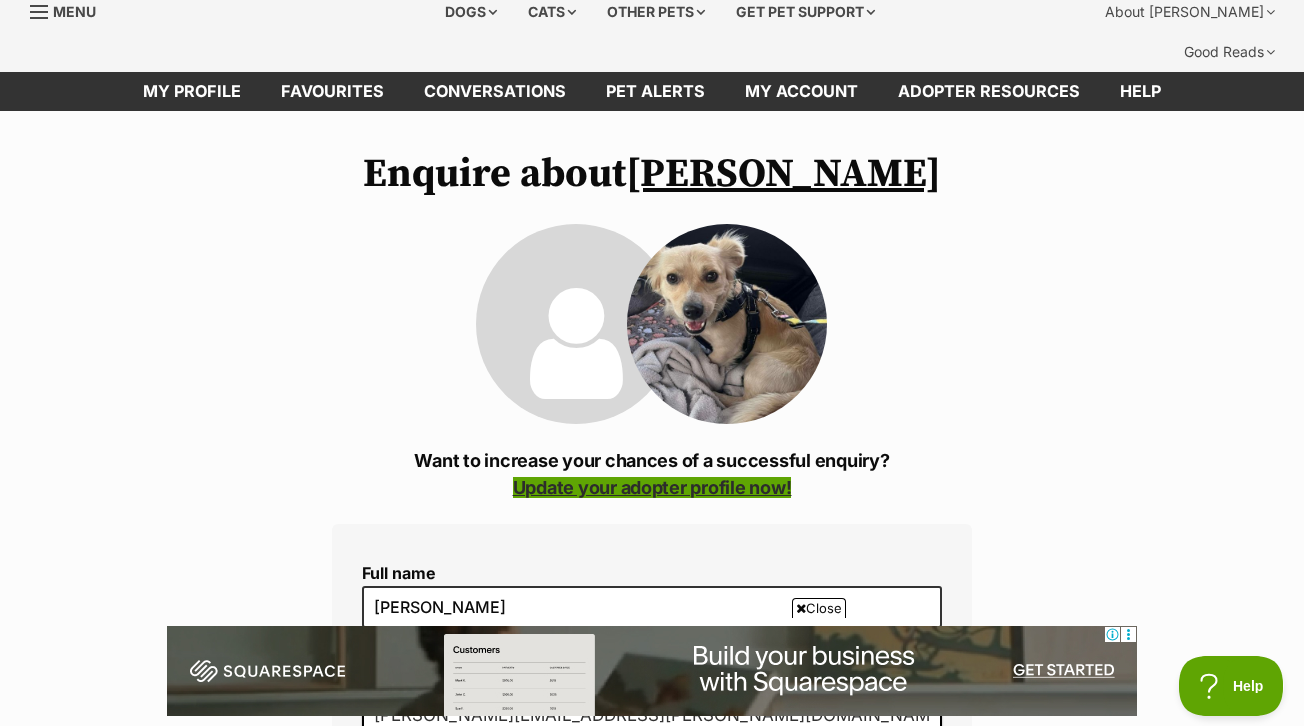 click on "Update your adopter profile now!" at bounding box center (652, 487) 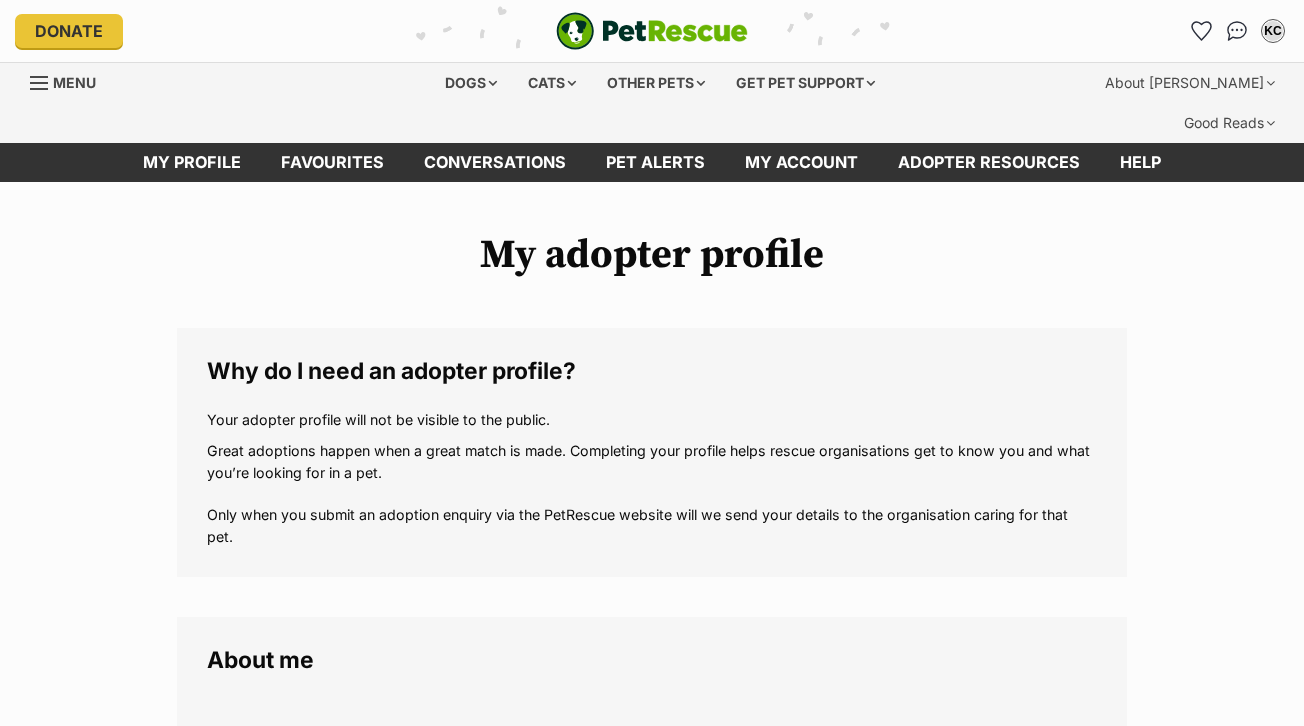 scroll, scrollTop: 0, scrollLeft: 0, axis: both 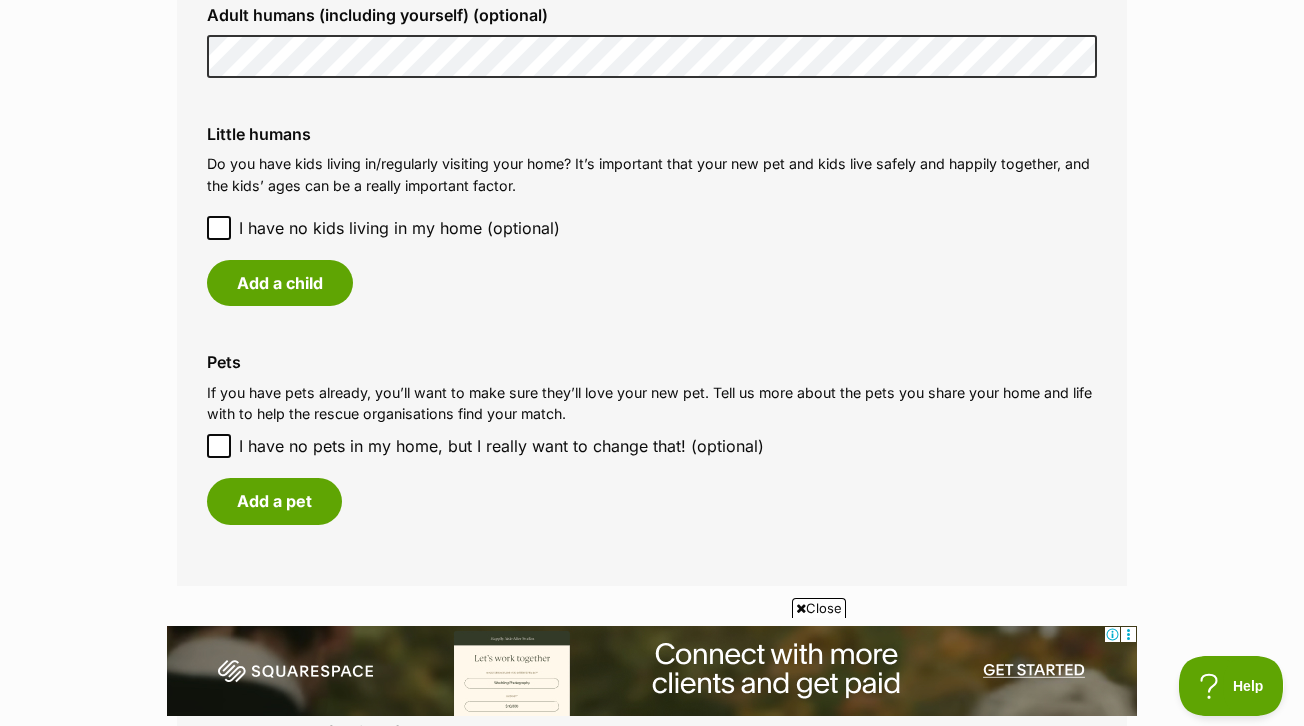 click 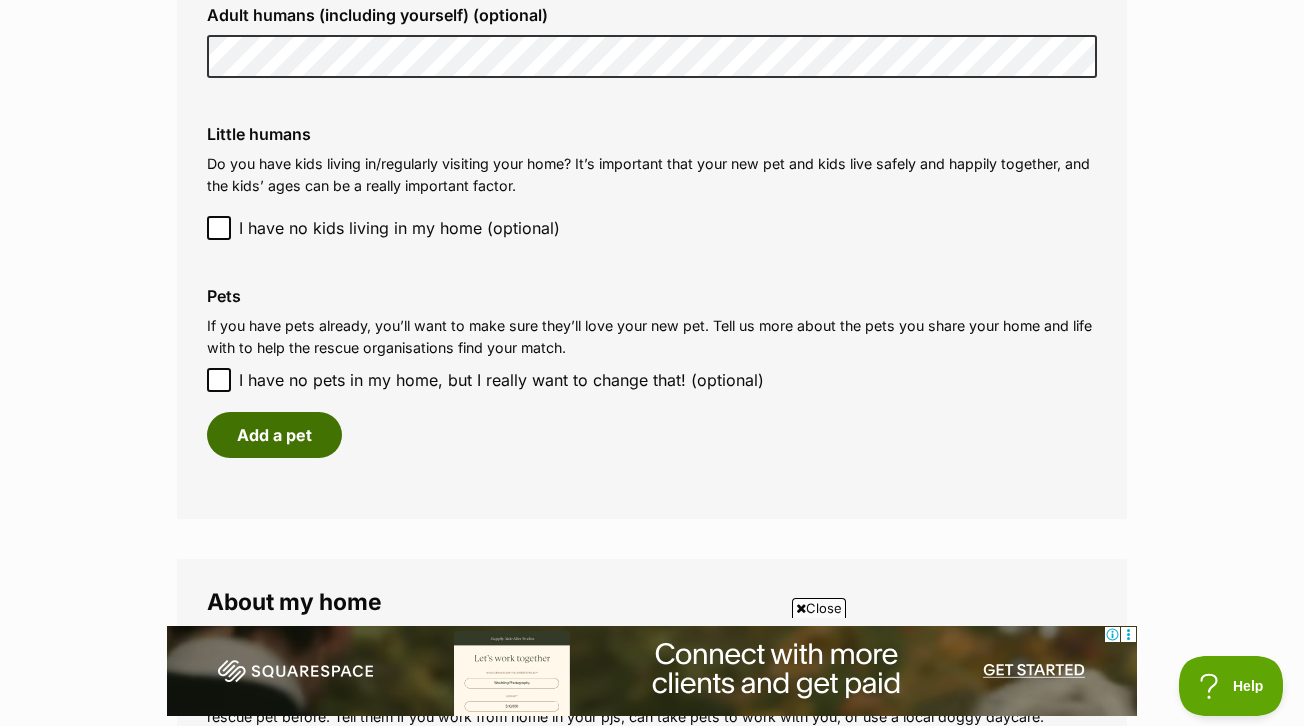 click on "Add a pet" at bounding box center (274, 435) 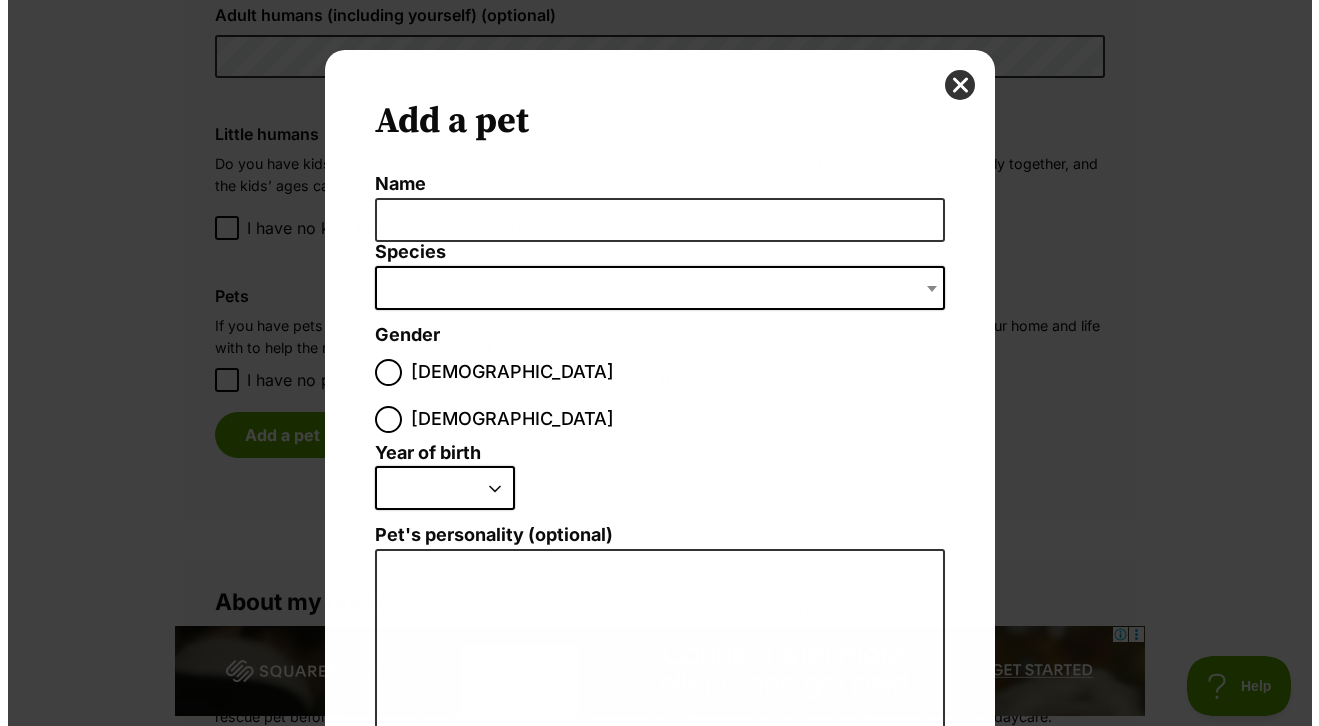 scroll, scrollTop: 0, scrollLeft: 0, axis: both 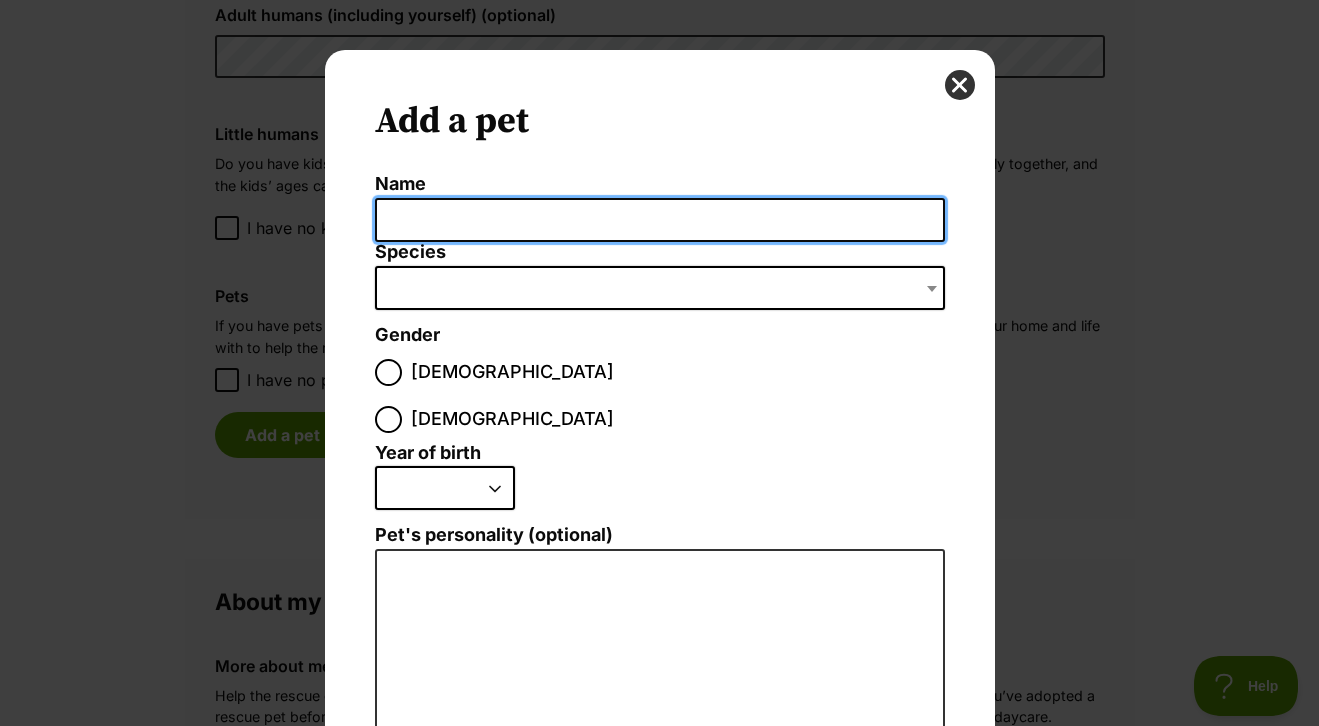 click on "Name" at bounding box center [660, 220] 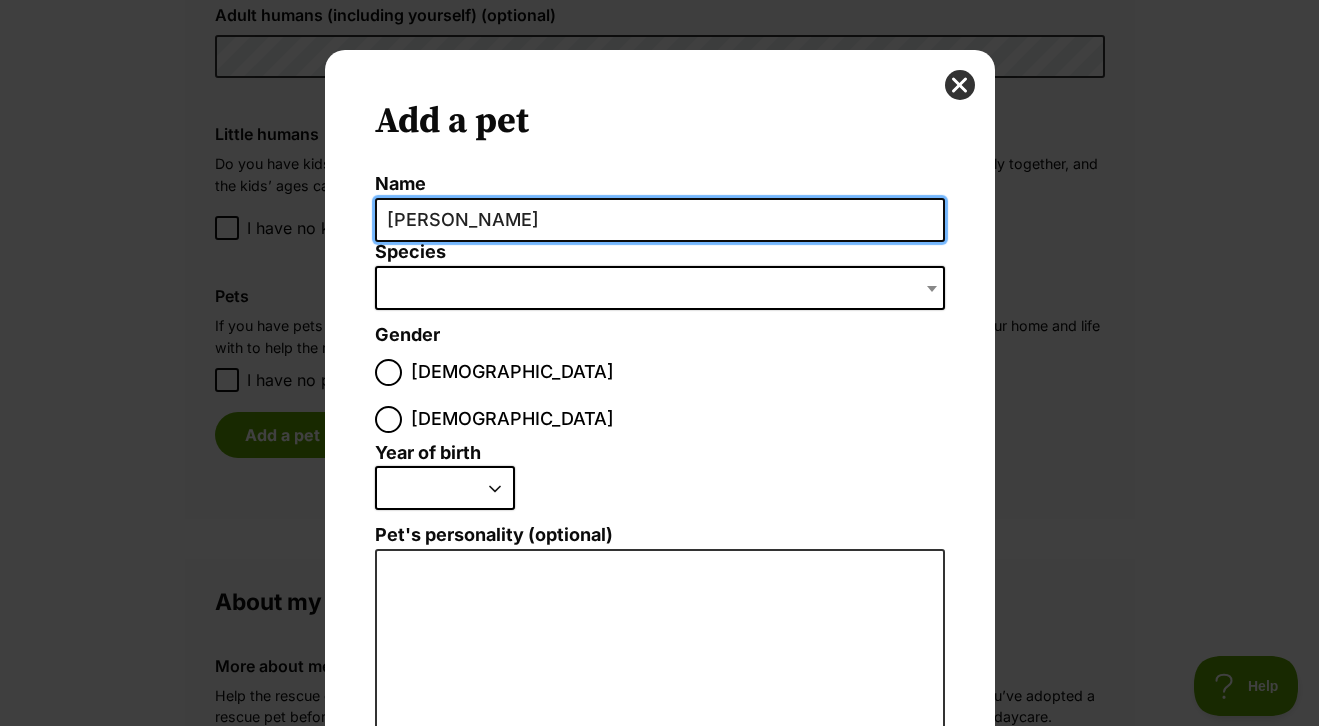 type on "[PERSON_NAME]" 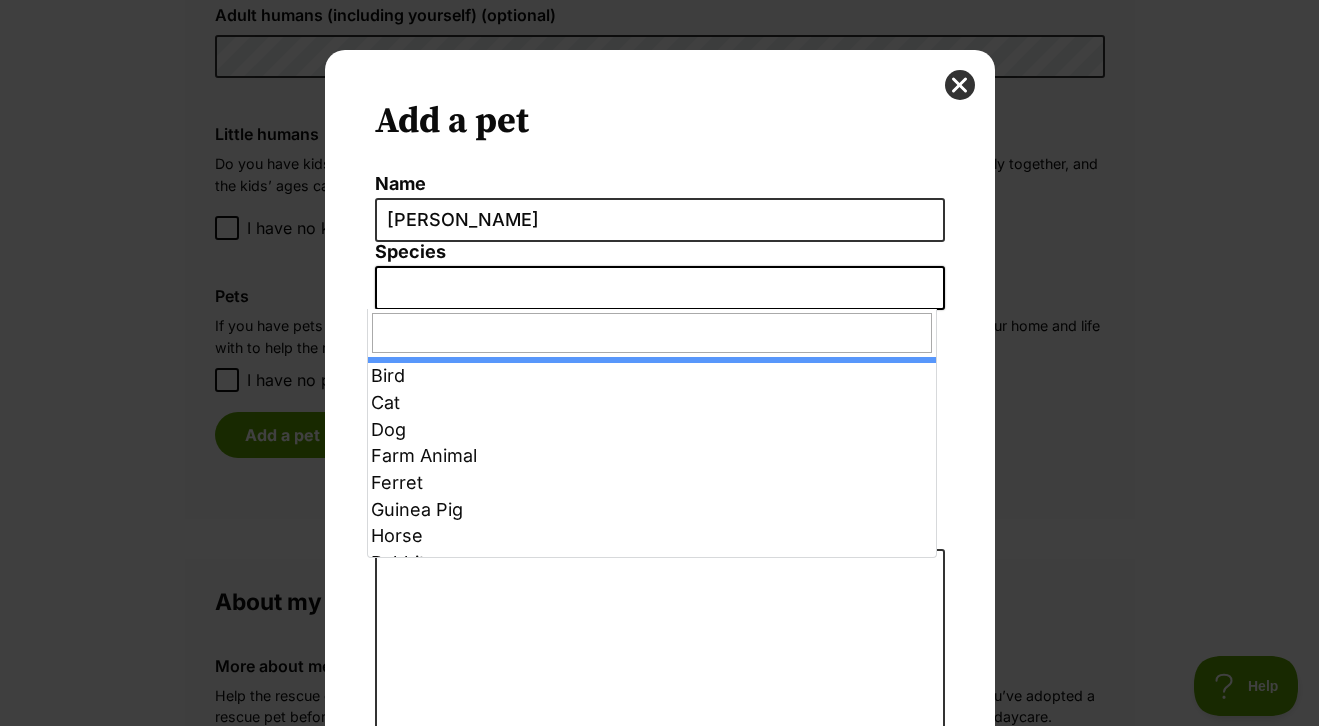 click at bounding box center [660, 288] 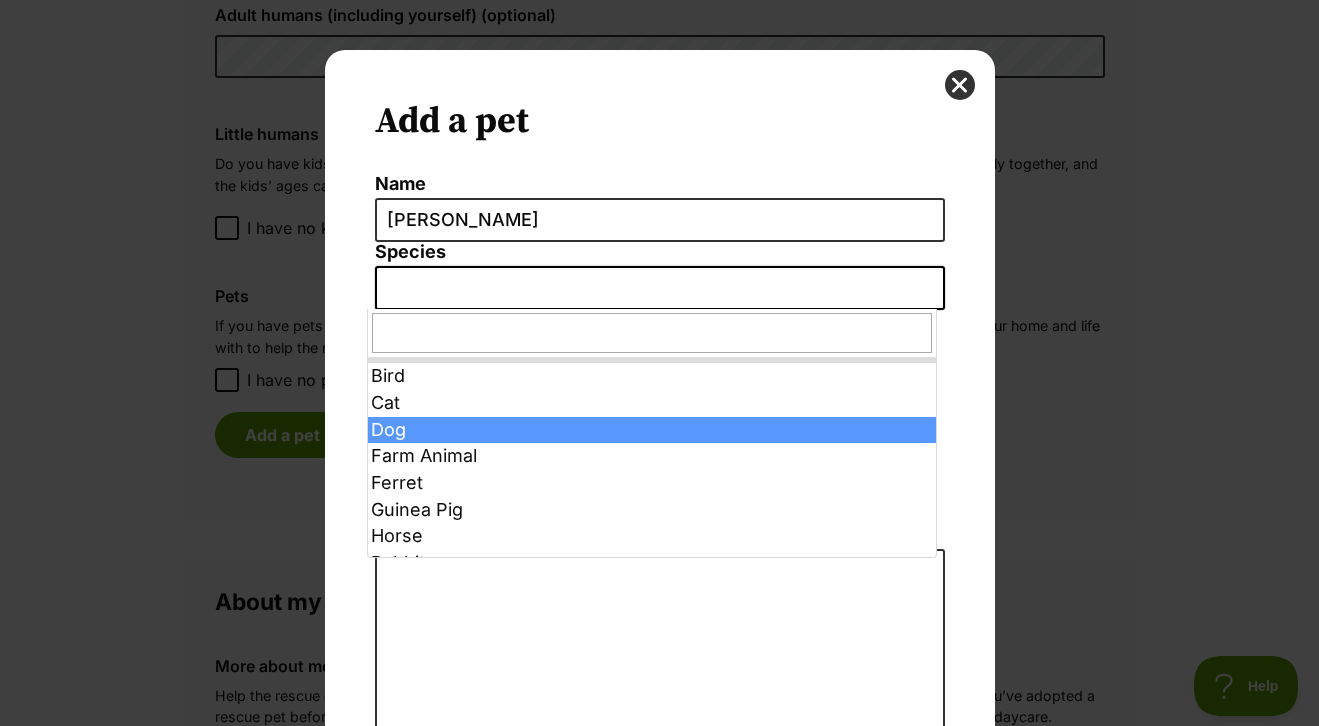 select on "1" 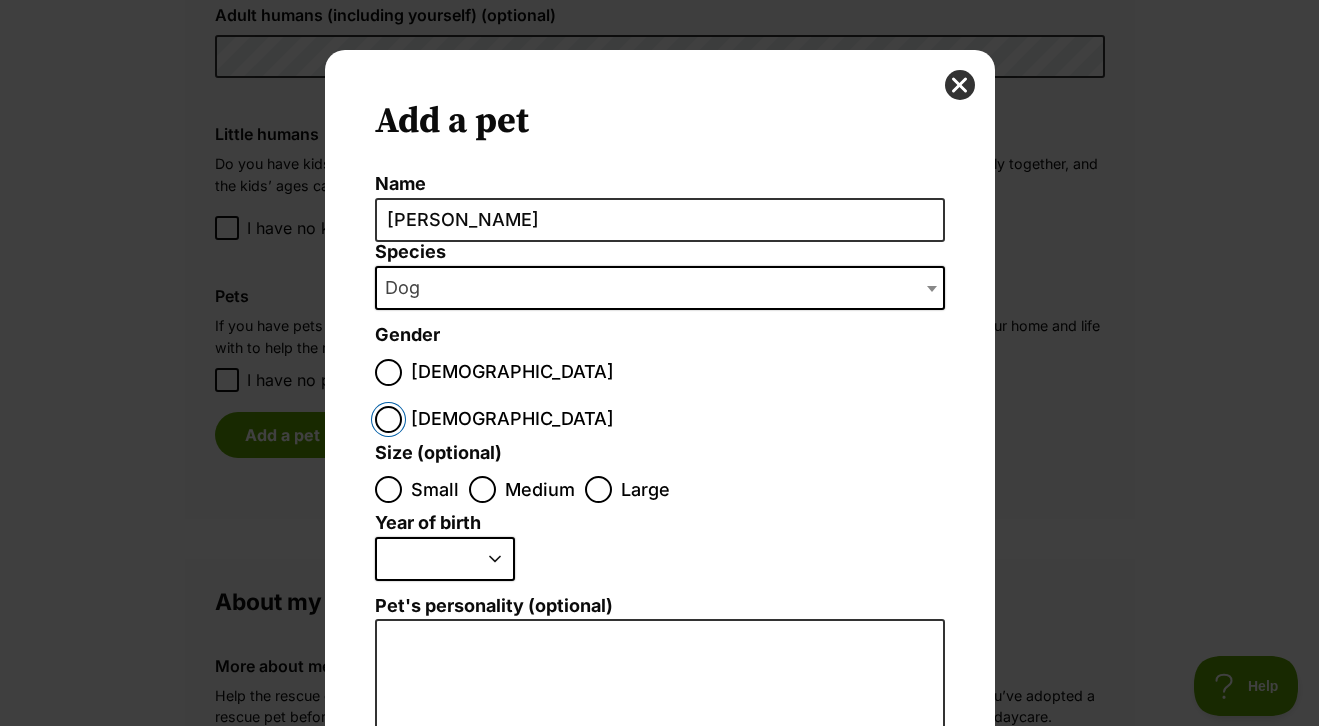 click on "[DEMOGRAPHIC_DATA]" at bounding box center [388, 419] 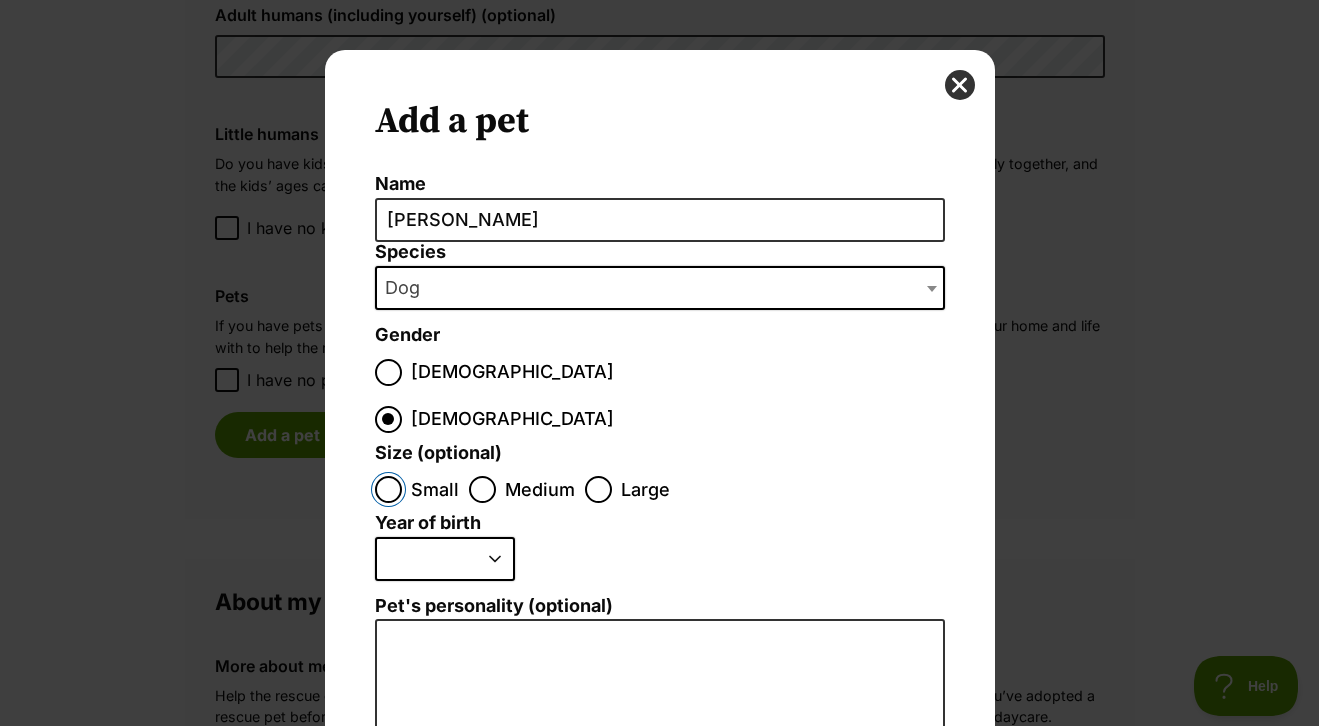 click on "Small" at bounding box center (388, 489) 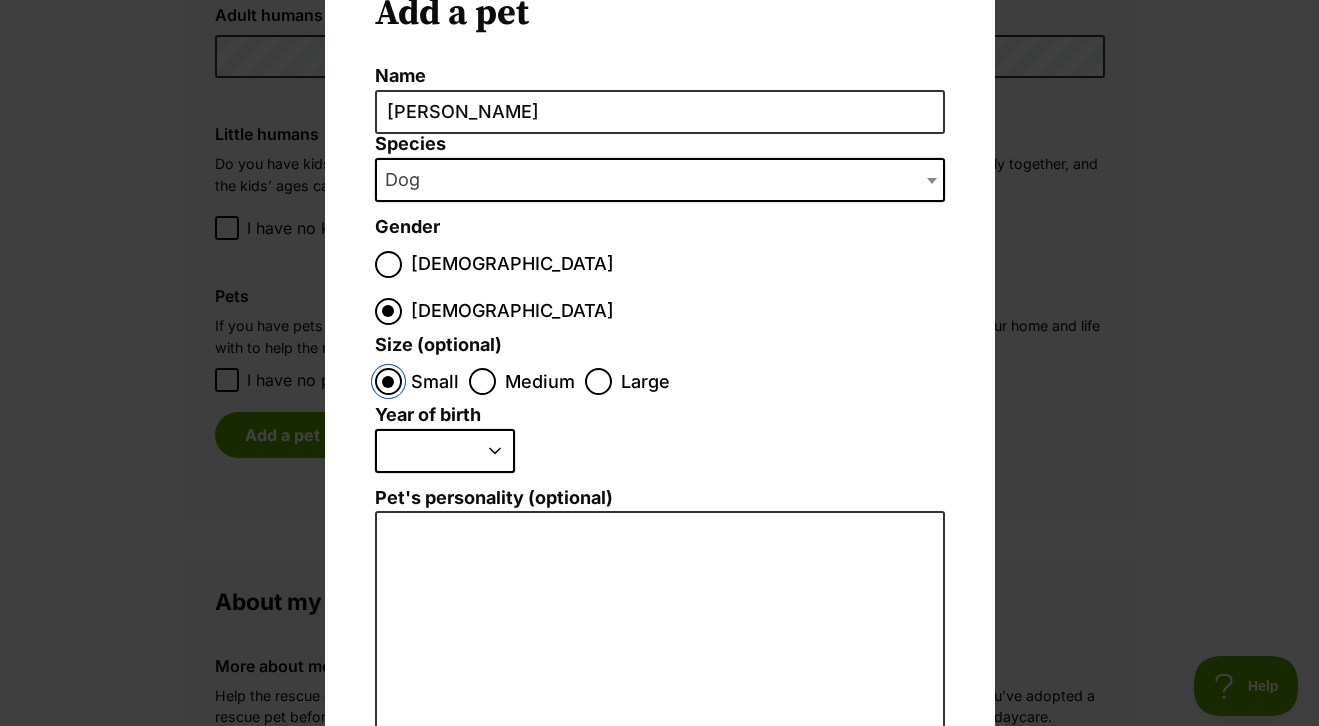 scroll, scrollTop: 112, scrollLeft: 0, axis: vertical 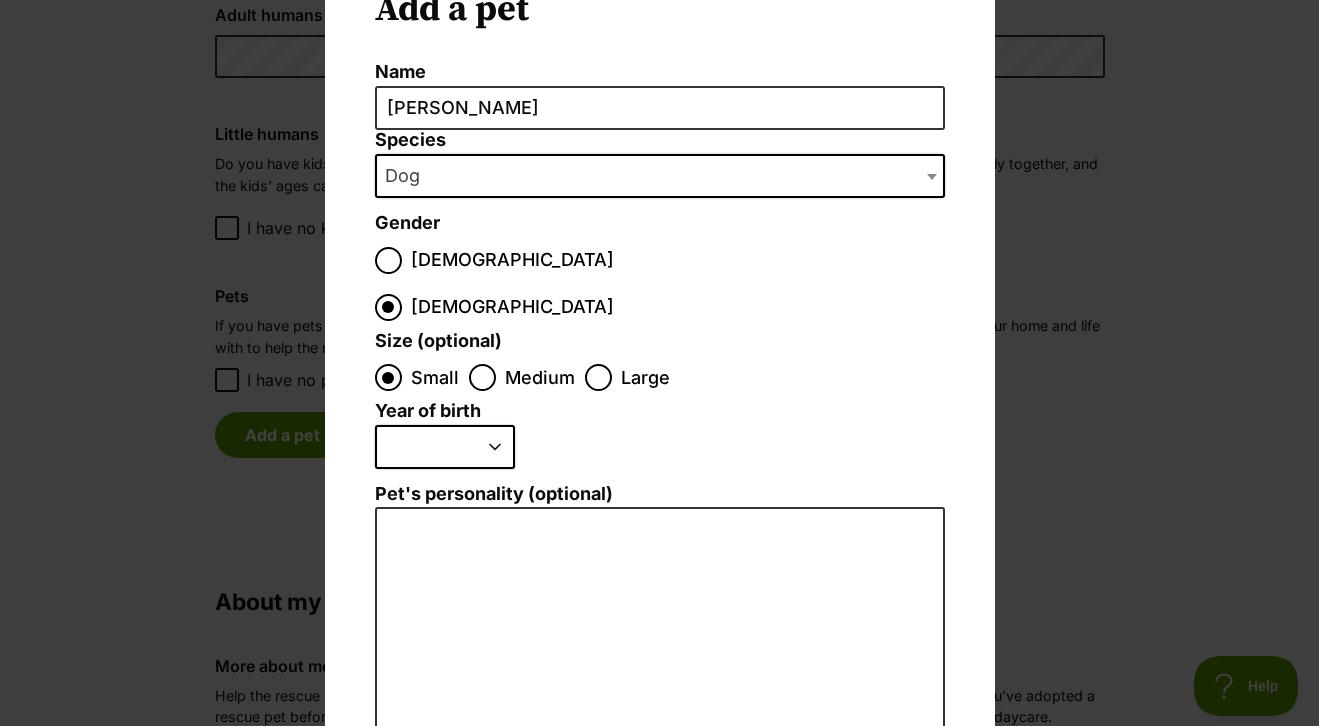 click on "2025
2024
2023
2022
2021
2020
2019
2018
2017
2016
2015
2014
2013
2012
2011
2010
2009
2008
2007
2006
2005
2004
2003
2002
2001
2000
1999
1998
1997
1996
1995" at bounding box center [445, 447] 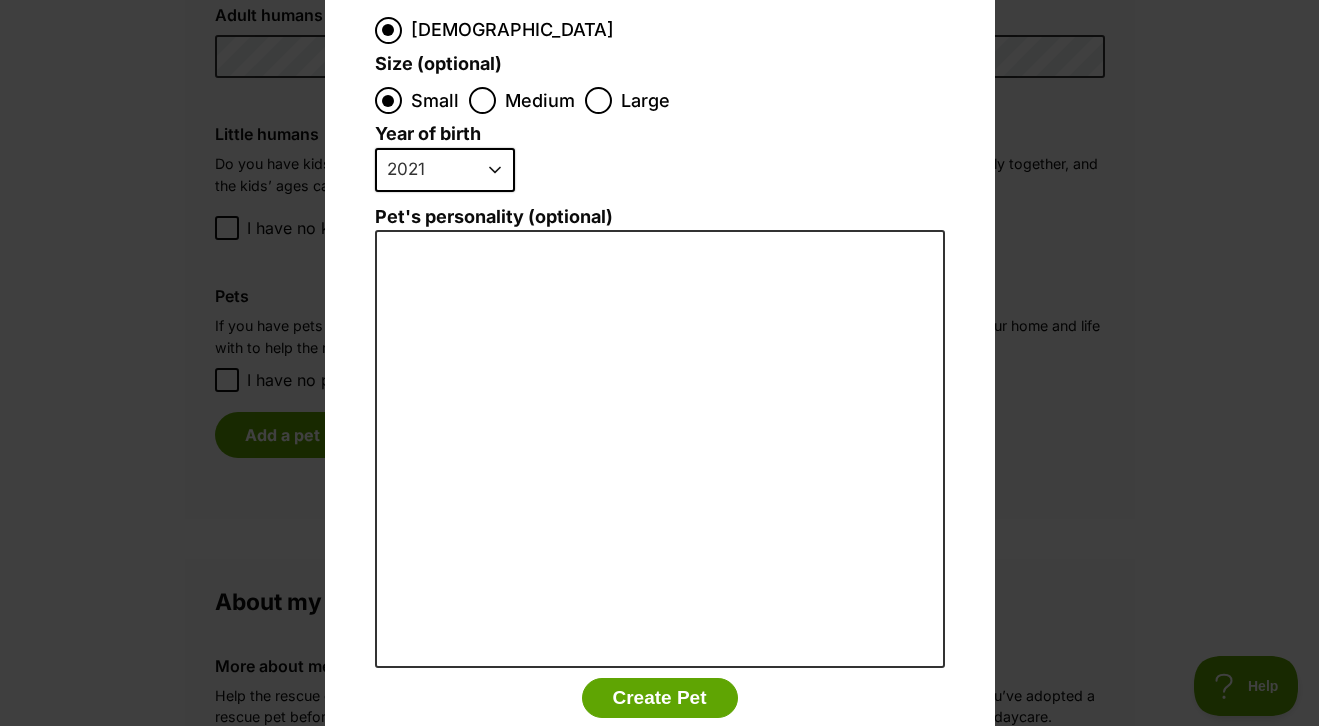 scroll, scrollTop: 393, scrollLeft: 0, axis: vertical 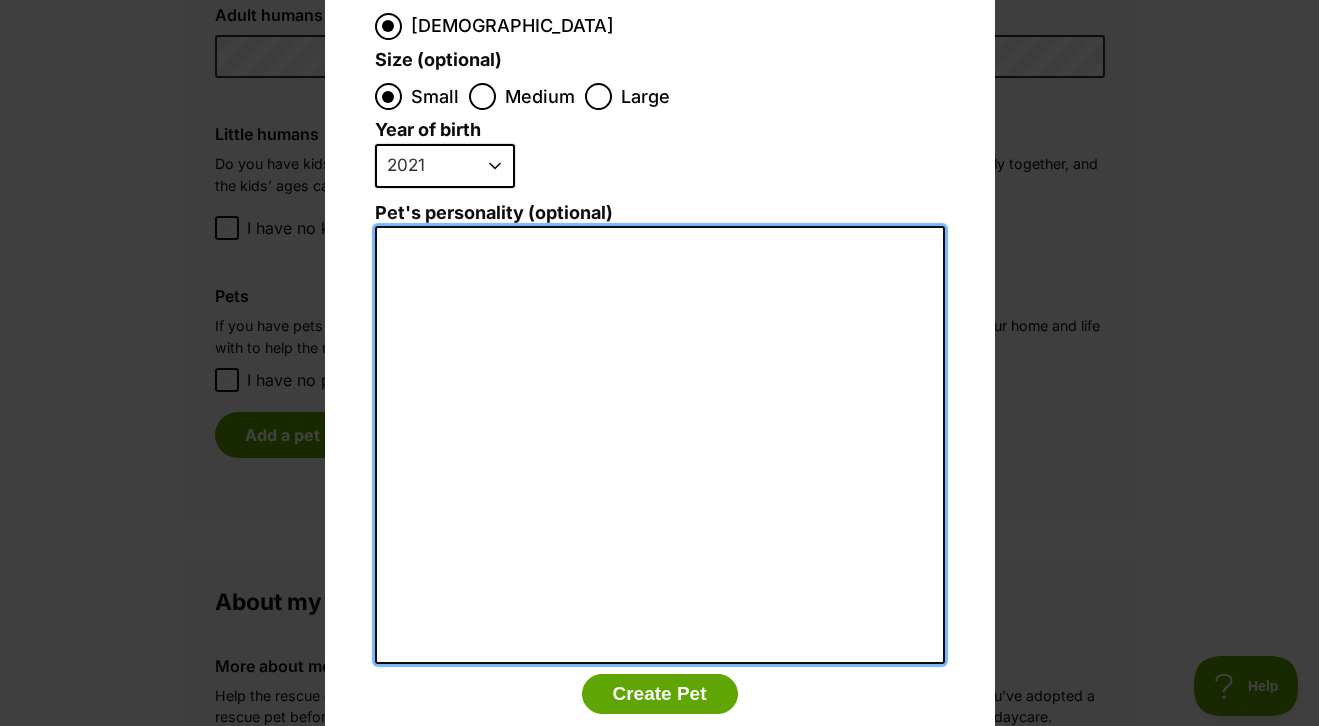 click on "Pet's personality (optional)" at bounding box center [660, 445] 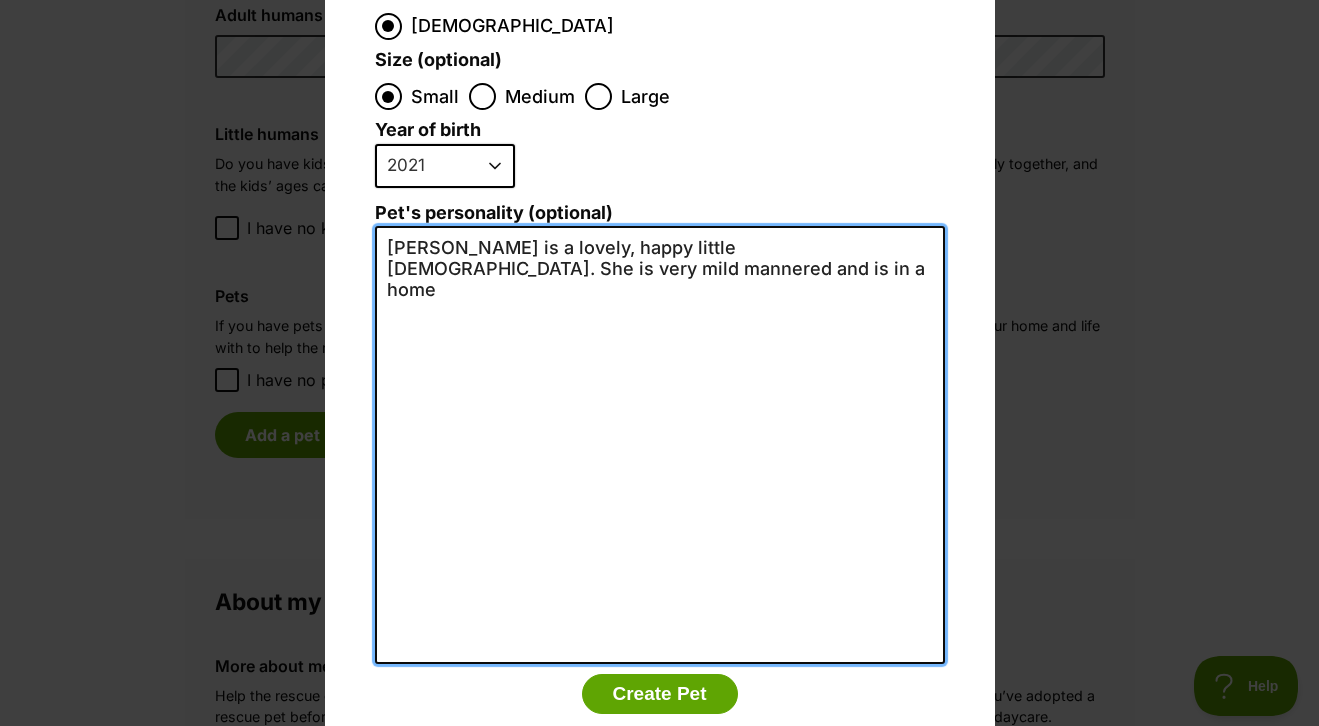 scroll, scrollTop: 0, scrollLeft: 0, axis: both 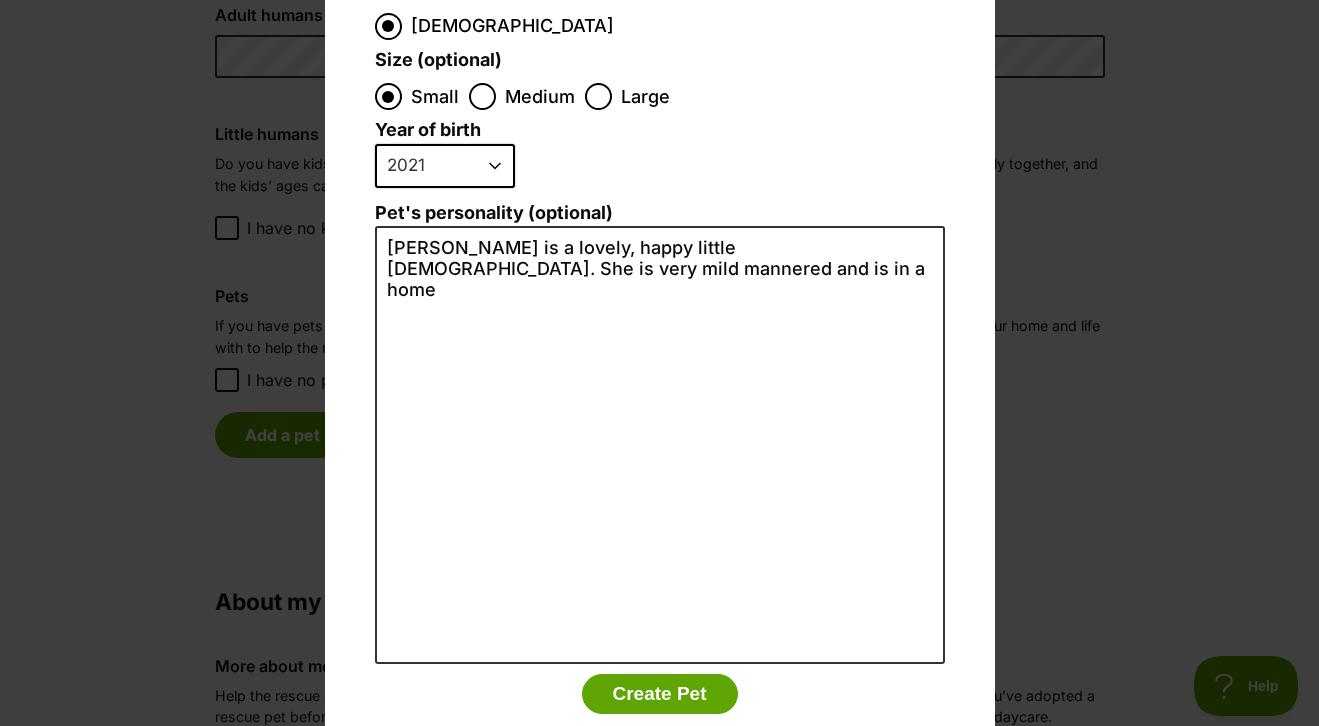 click on "2025
2024
2023
2022
2021
2020
2019
2018
2017
2016
2015
2014
2013
2012
2011
2010
2009
2008
2007
2006
2005
2004
2003
2002
2001
2000
1999
1998
1997
1996
1995" at bounding box center [445, 166] 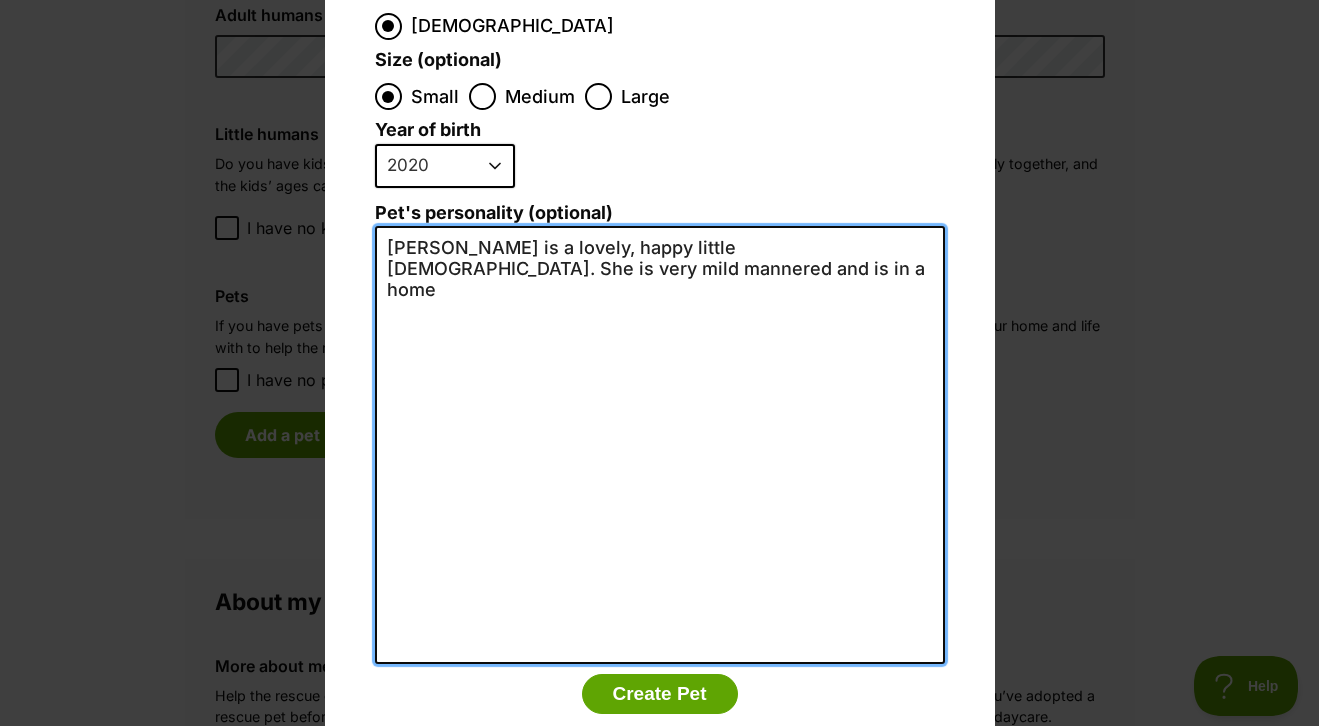 click on "Audrey is a lovely, happy little lady. She is very mild mannered and is in a home" at bounding box center (660, 445) 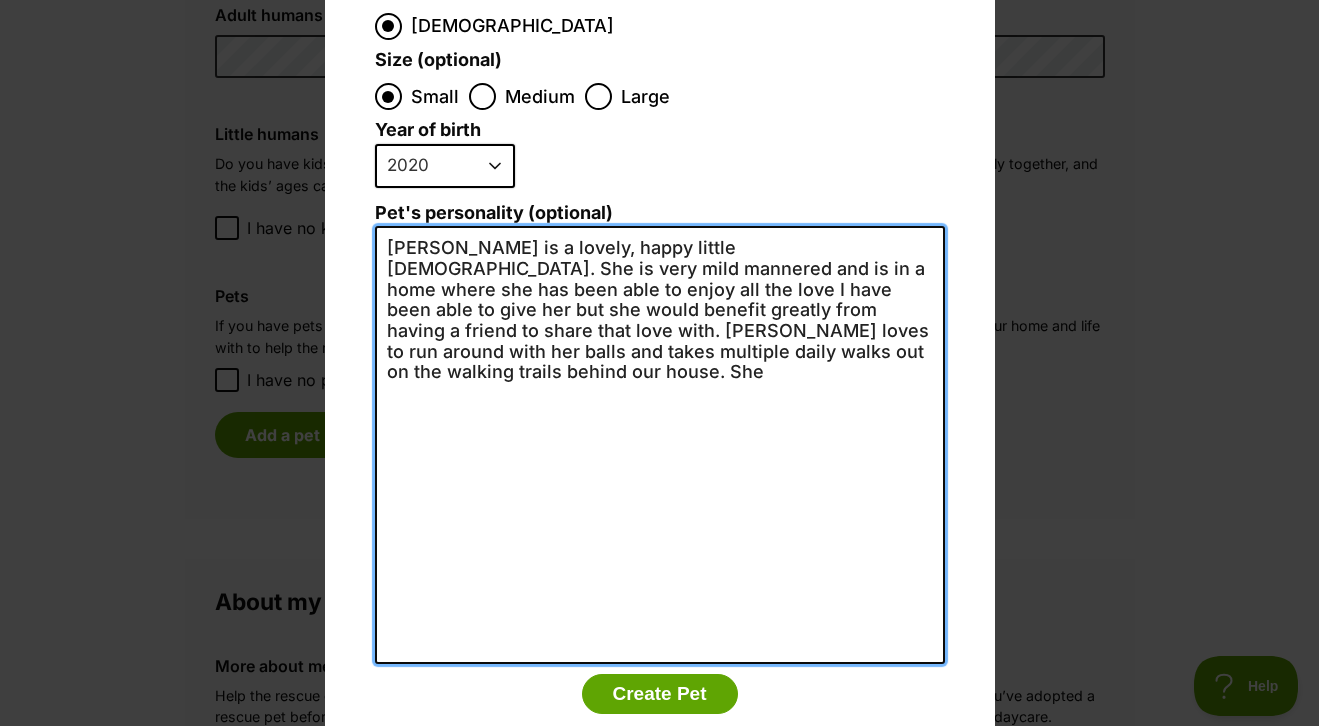 scroll, scrollTop: 0, scrollLeft: 0, axis: both 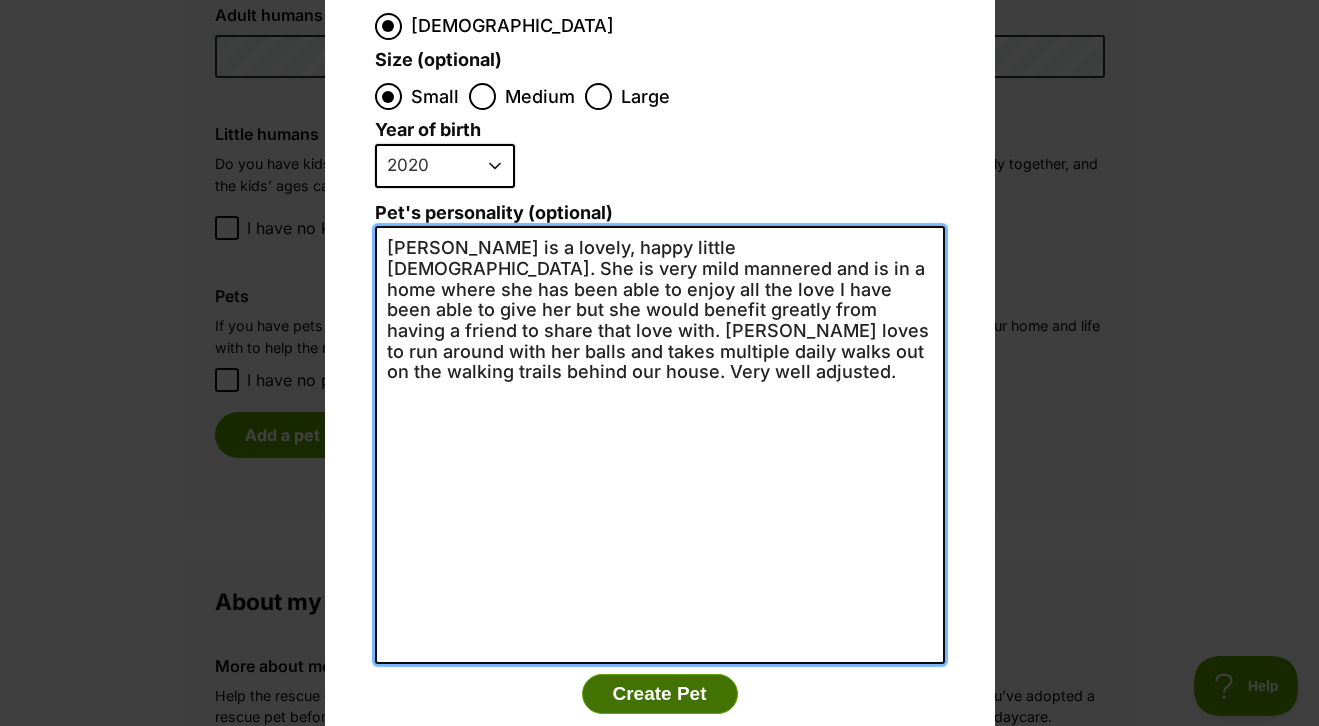 type on "Audrey is a lovely, happy little lady. She is very mild mannered and is in a home where she has been able to enjoy all the love I have been able to give her but she would benefit greatly from having a friend to share that love with. Audrey loves to run around with her balls and takes multiple daily walks out on the walking trails behind our house. Very well adjusted." 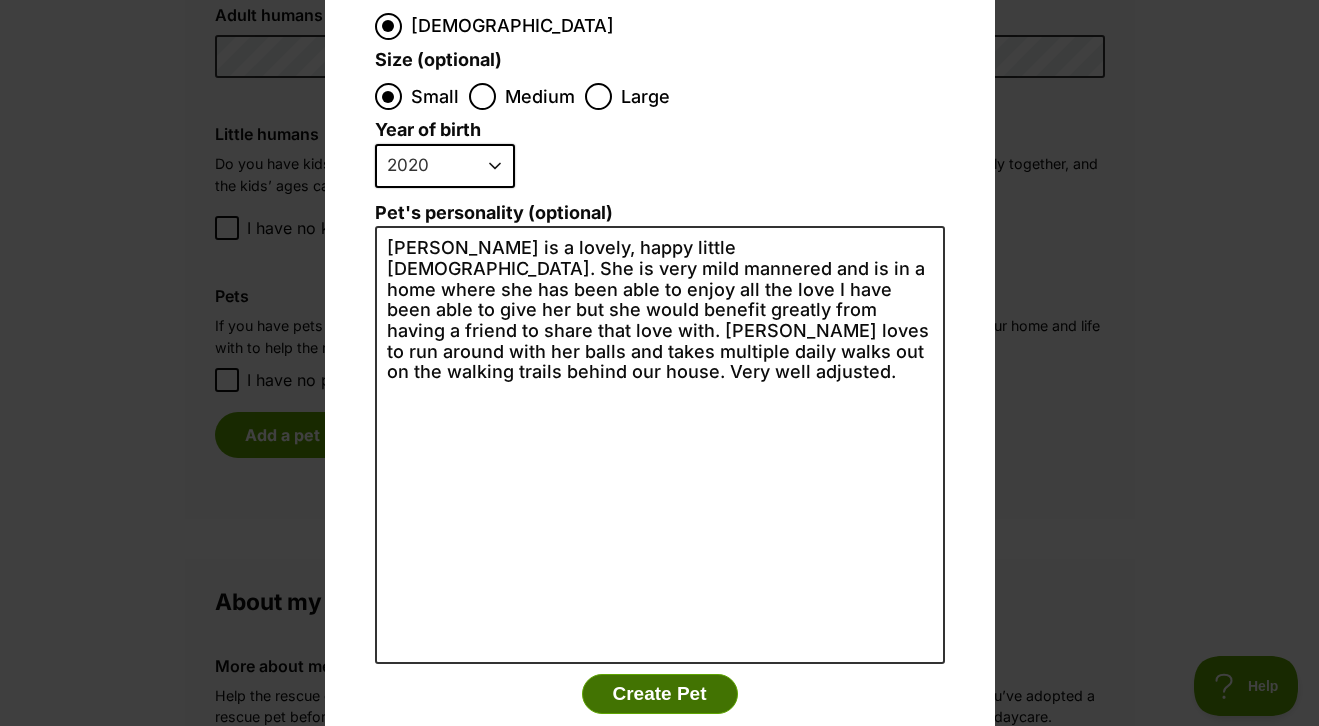 click on "Create Pet" at bounding box center (660, 694) 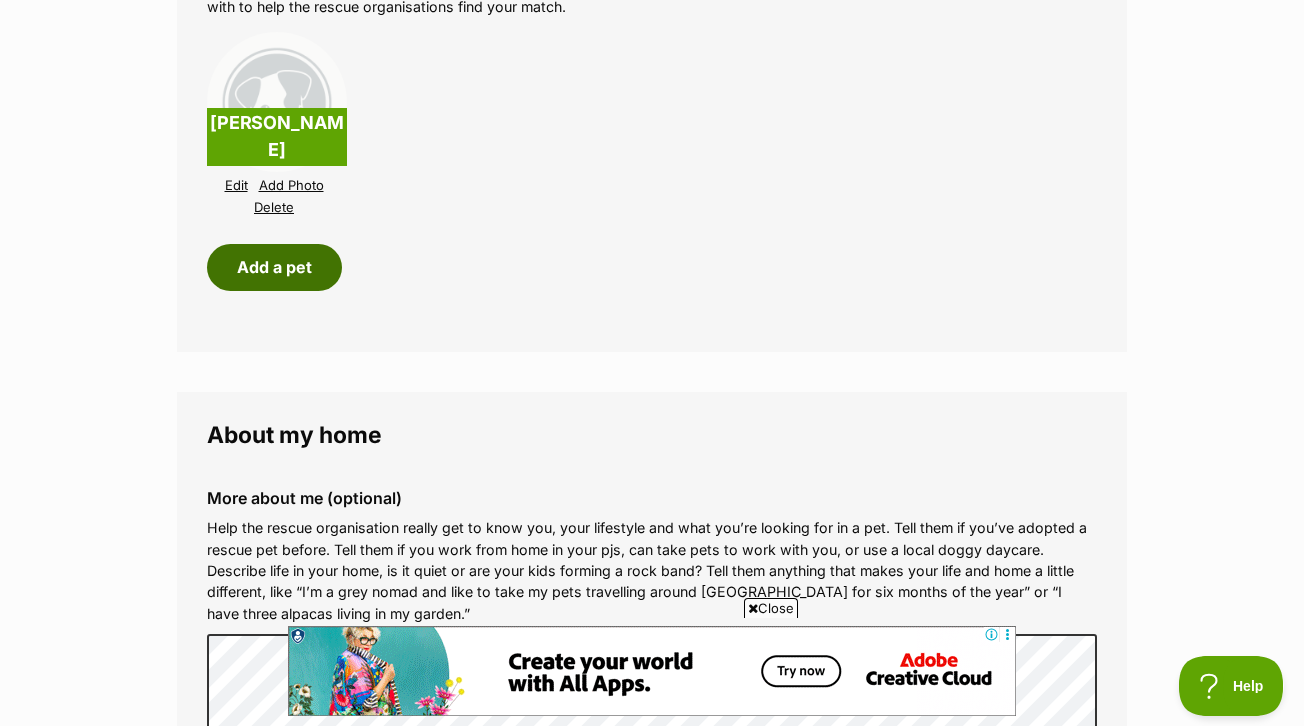 scroll, scrollTop: 2379, scrollLeft: 0, axis: vertical 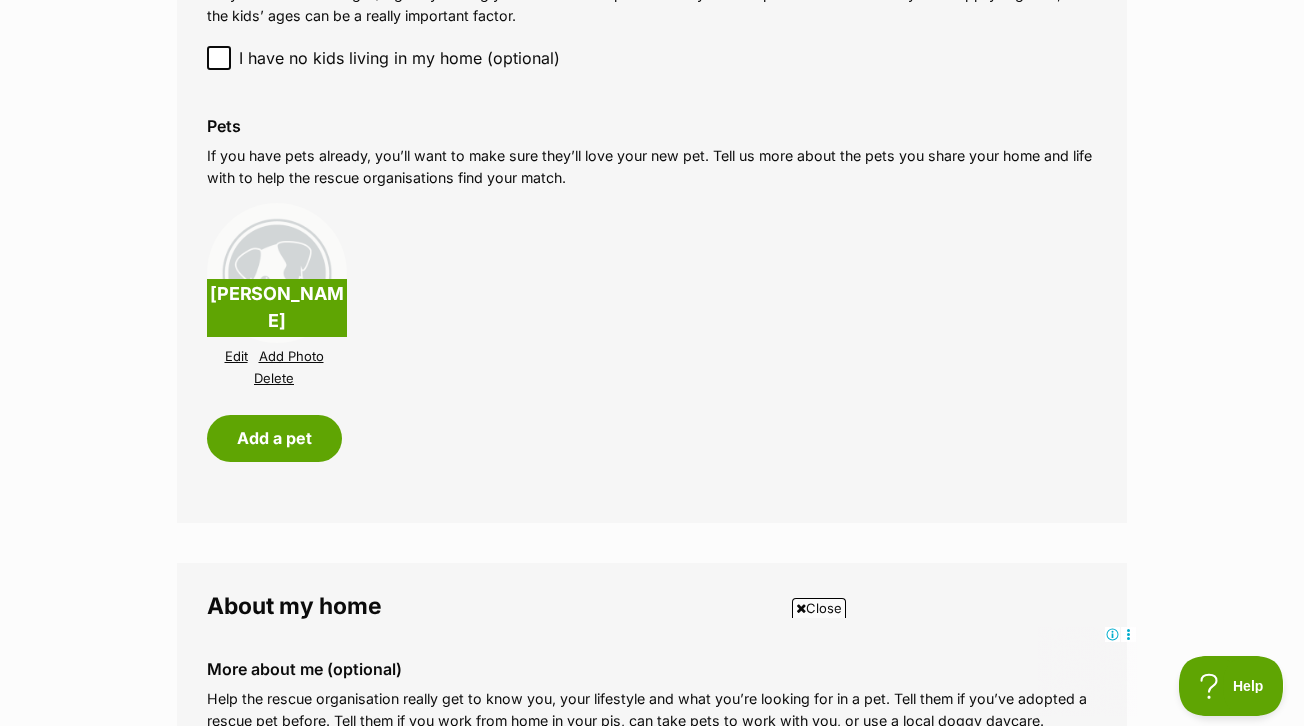 click on "Audrey" at bounding box center (277, 308) 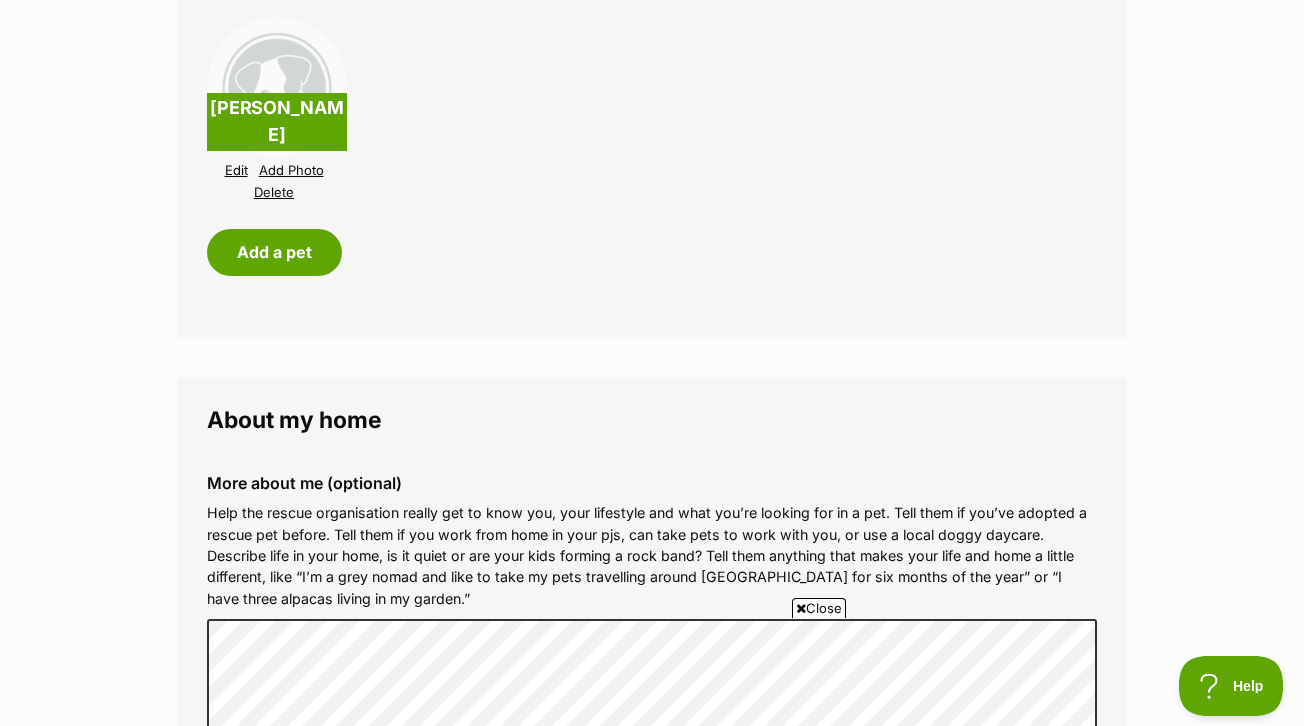 scroll, scrollTop: 0, scrollLeft: 0, axis: both 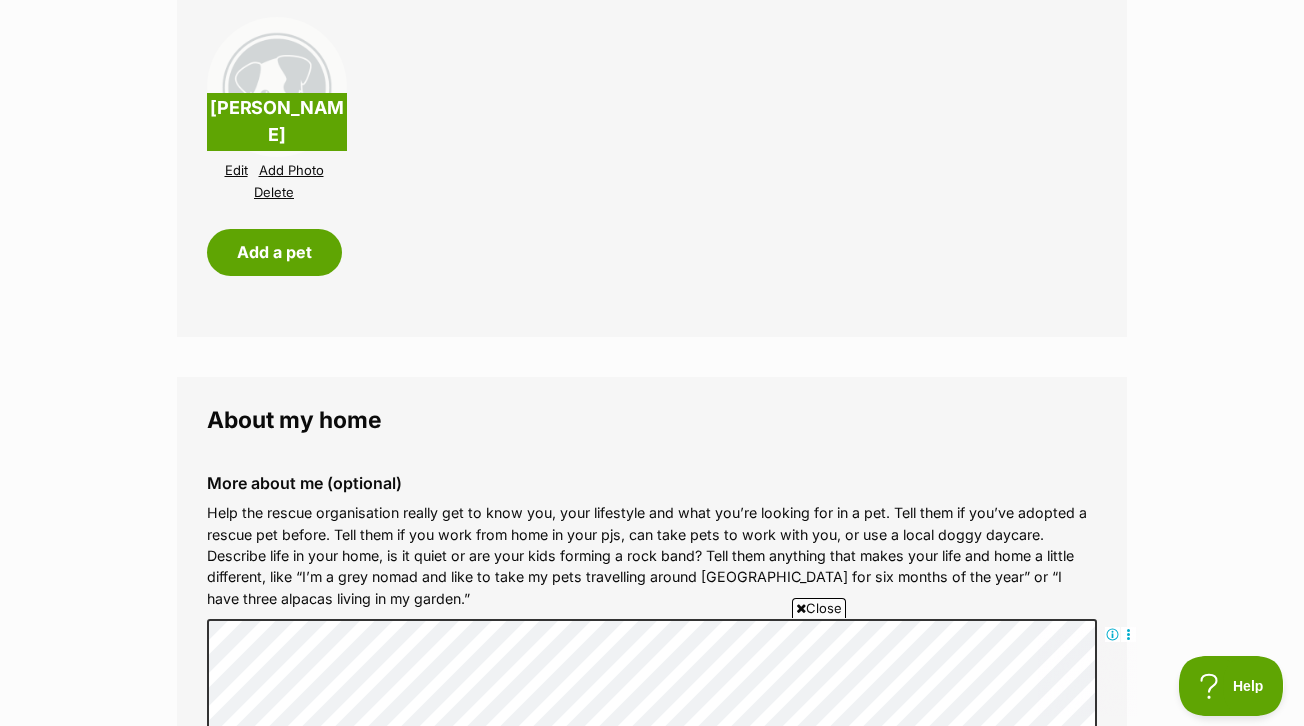 click on "Edit" at bounding box center [236, 170] 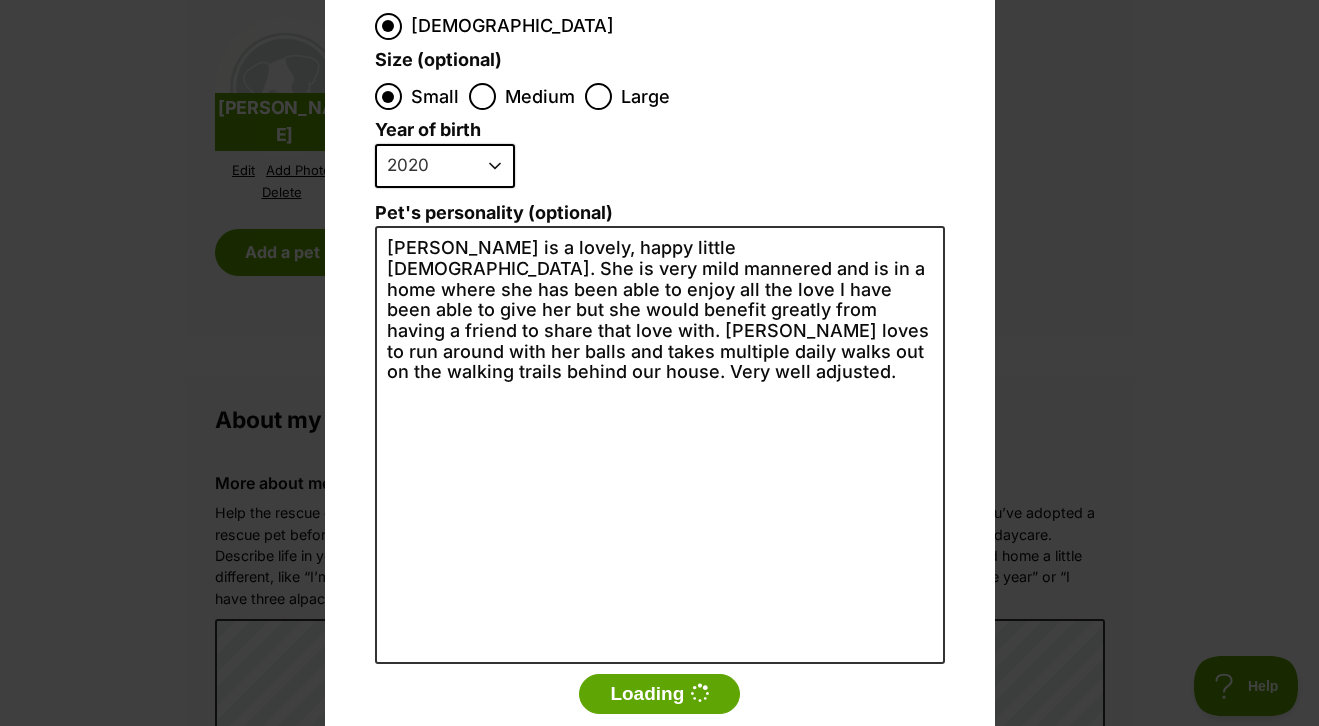 scroll, scrollTop: 0, scrollLeft: 0, axis: both 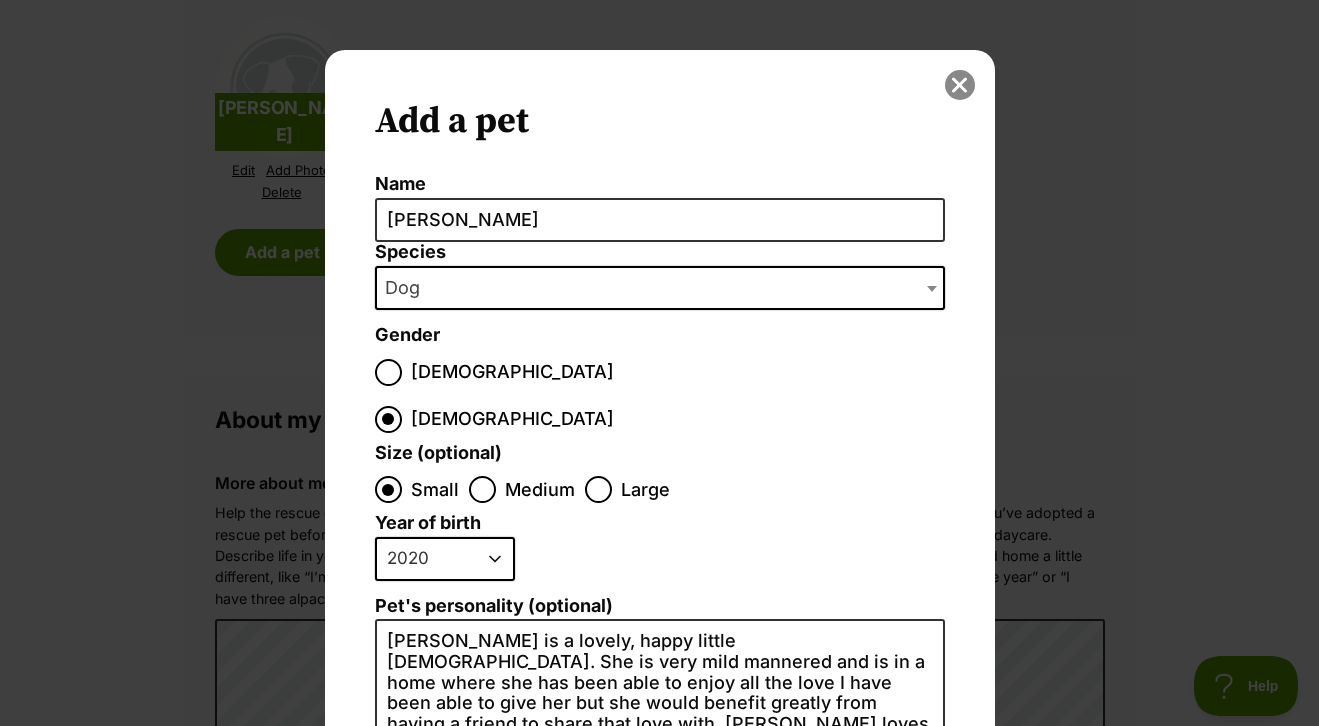 click at bounding box center (960, 85) 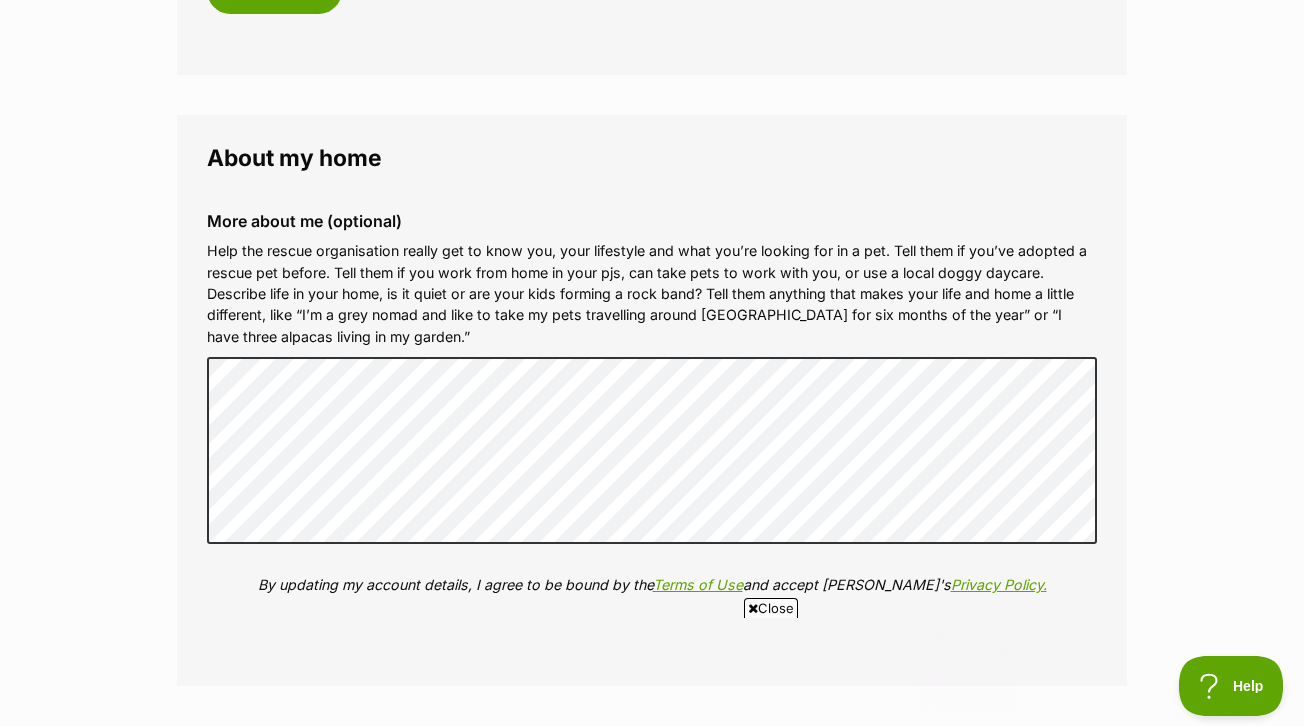 scroll, scrollTop: 2280, scrollLeft: 0, axis: vertical 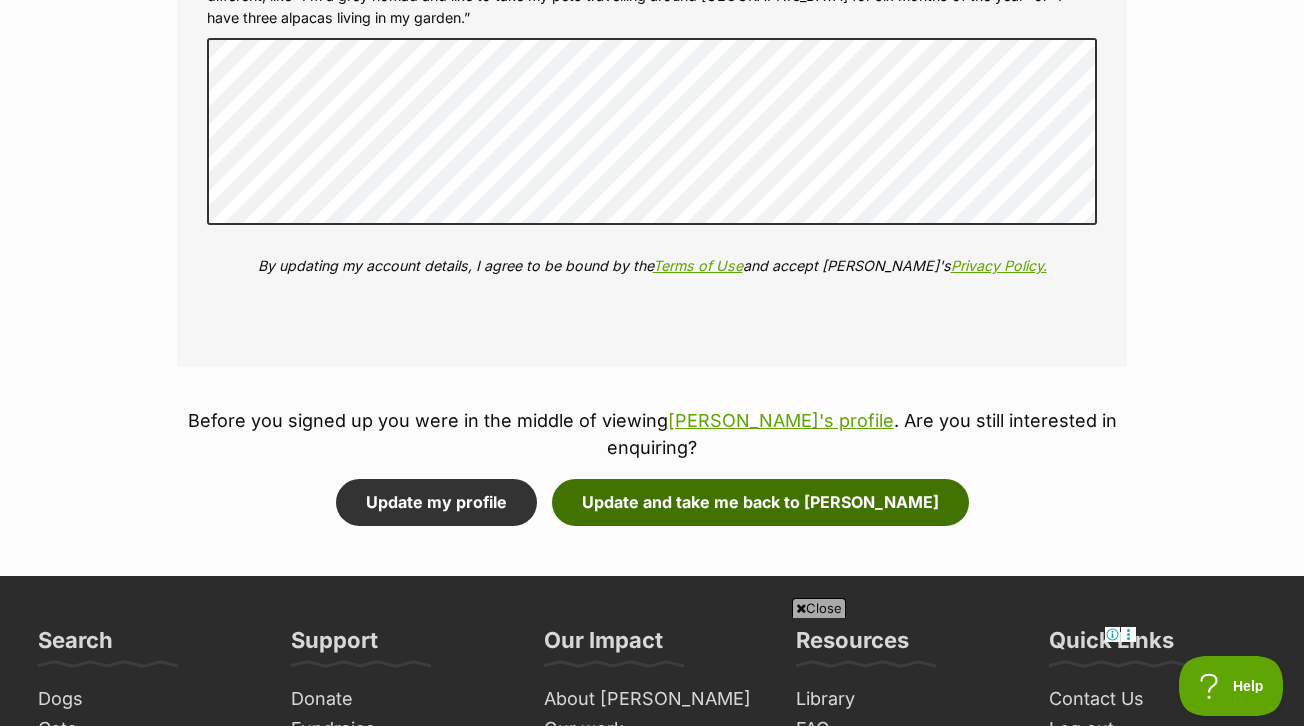 click on "Update and take me back to Sammy" at bounding box center (760, 502) 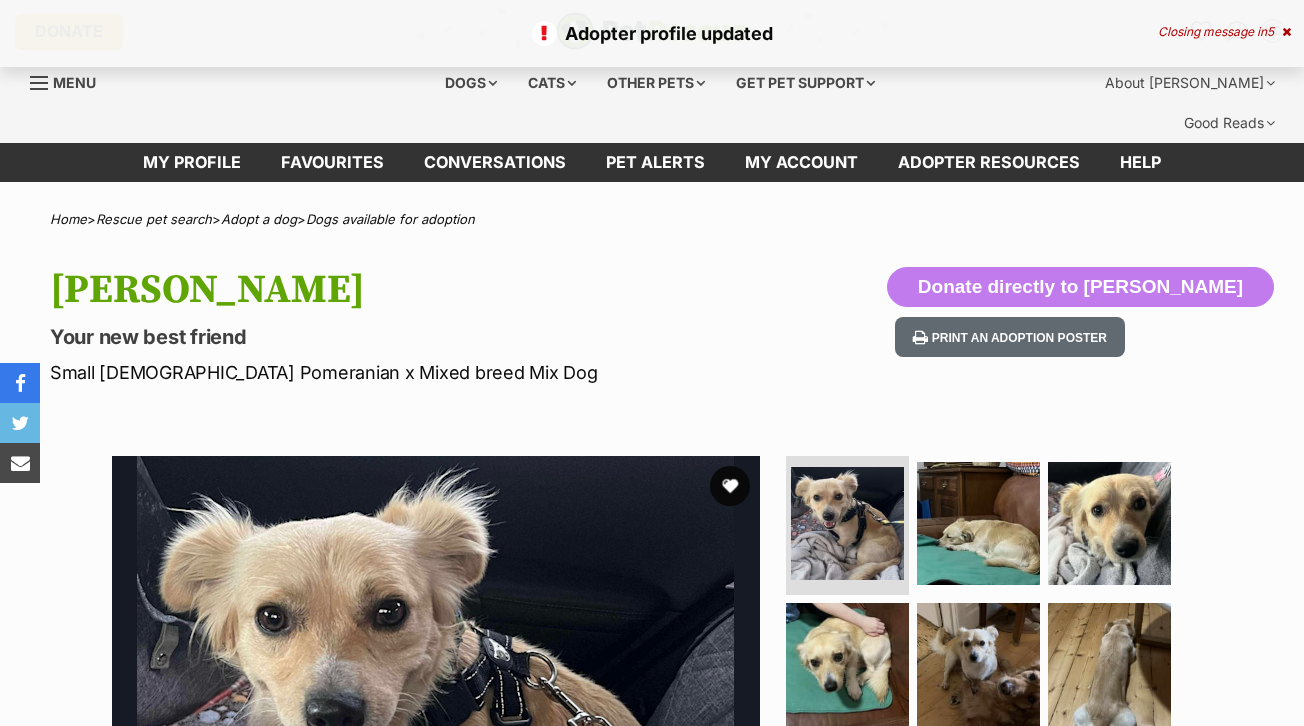scroll, scrollTop: 0, scrollLeft: 0, axis: both 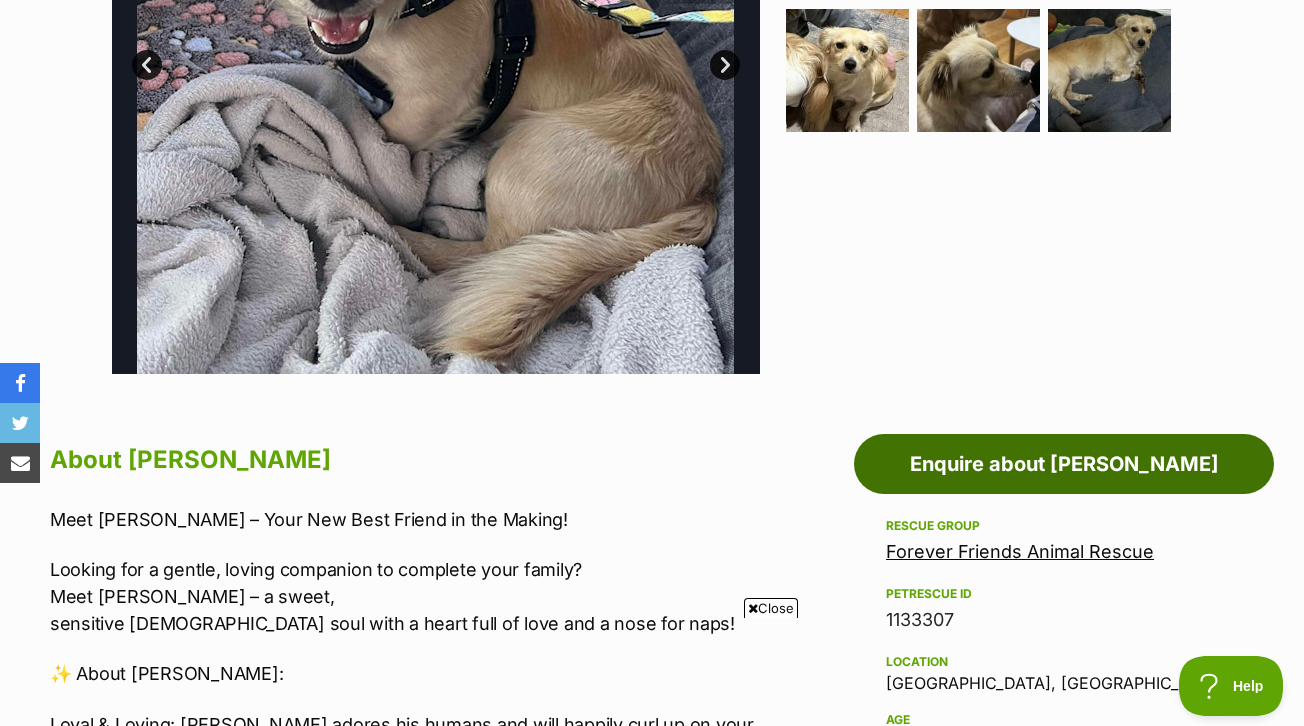 click on "Enquire about Sammy" at bounding box center (1064, 464) 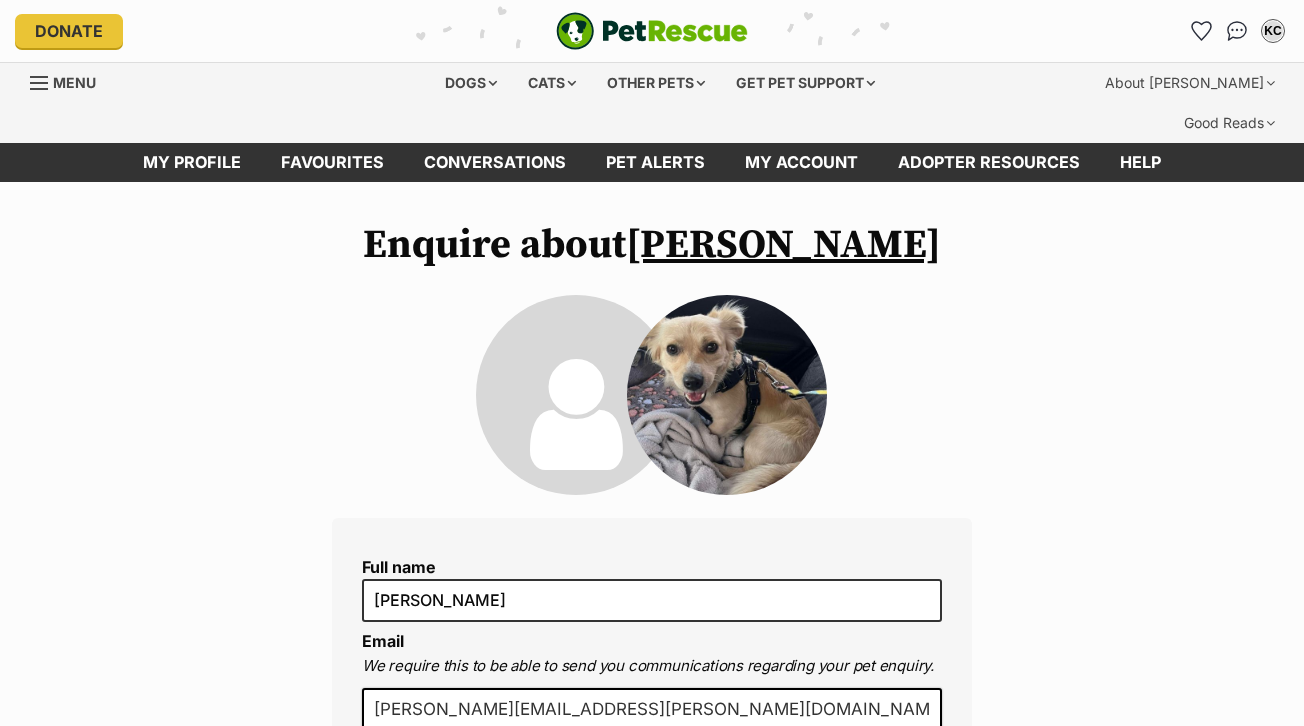 scroll, scrollTop: 0, scrollLeft: 0, axis: both 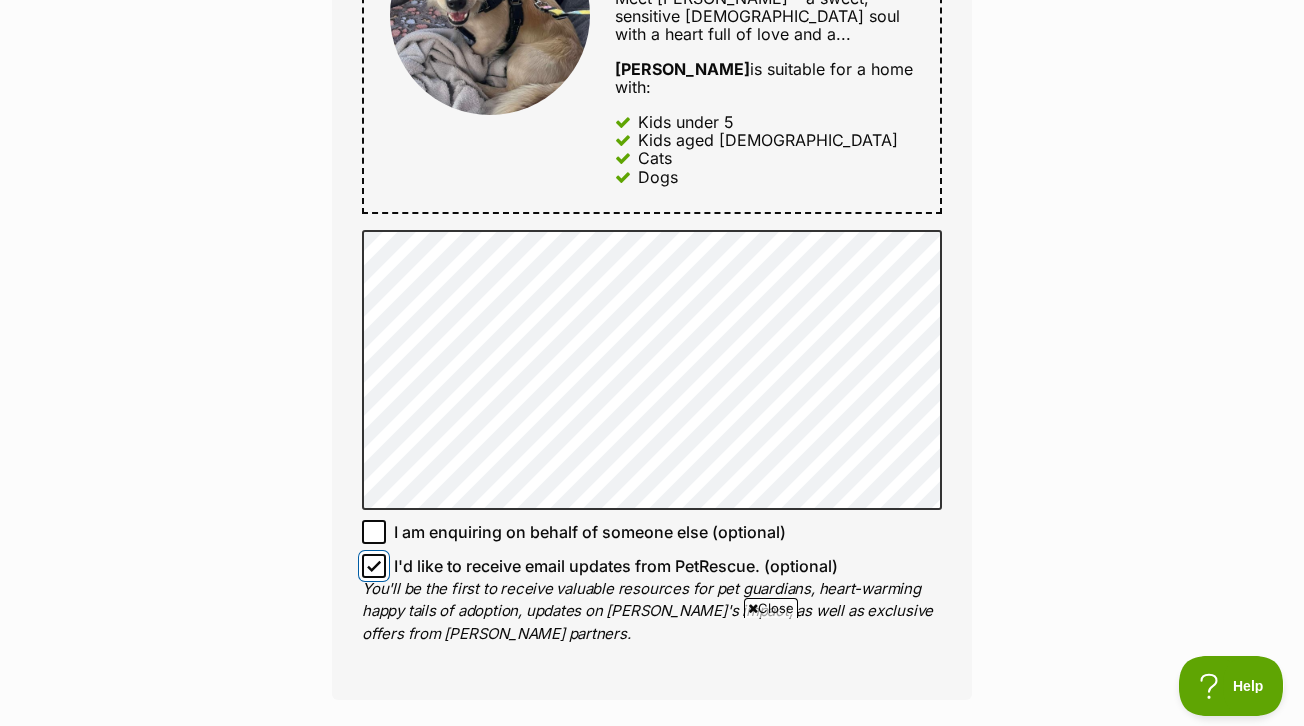 click on "I'd like to receive email updates from PetRescue. (optional)" at bounding box center [374, 566] 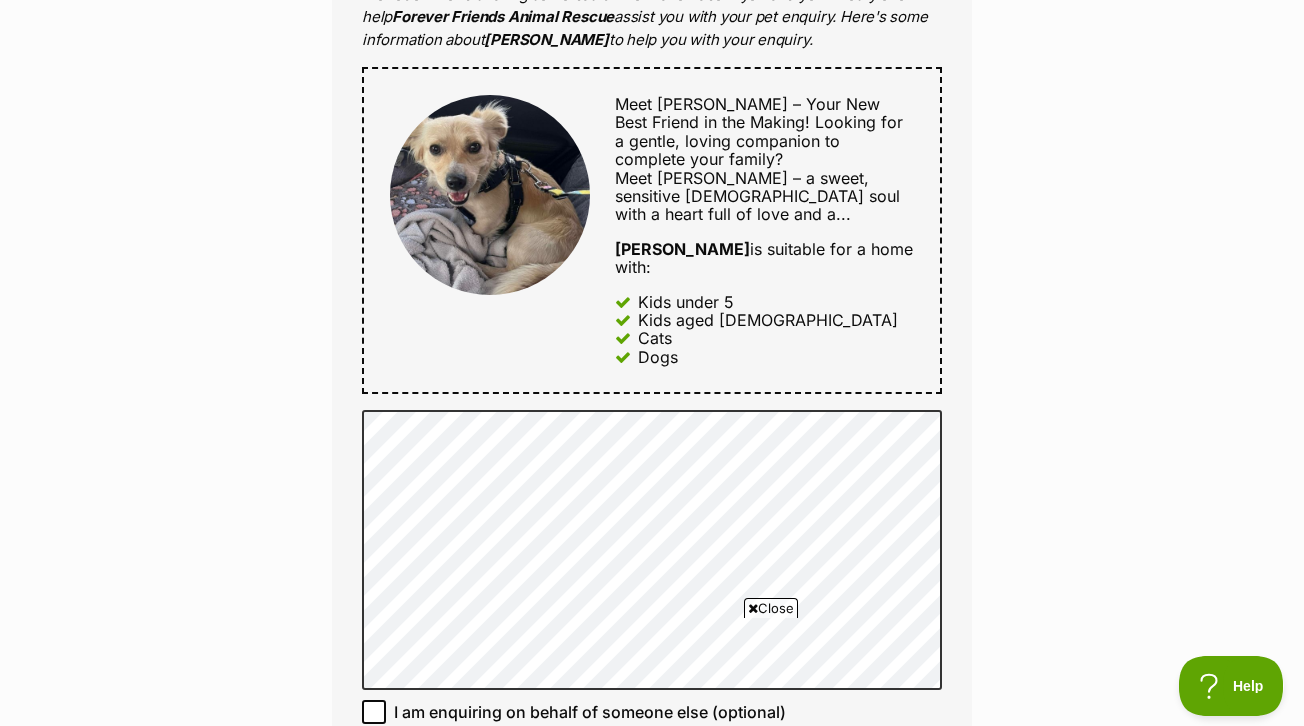 scroll, scrollTop: 980, scrollLeft: 0, axis: vertical 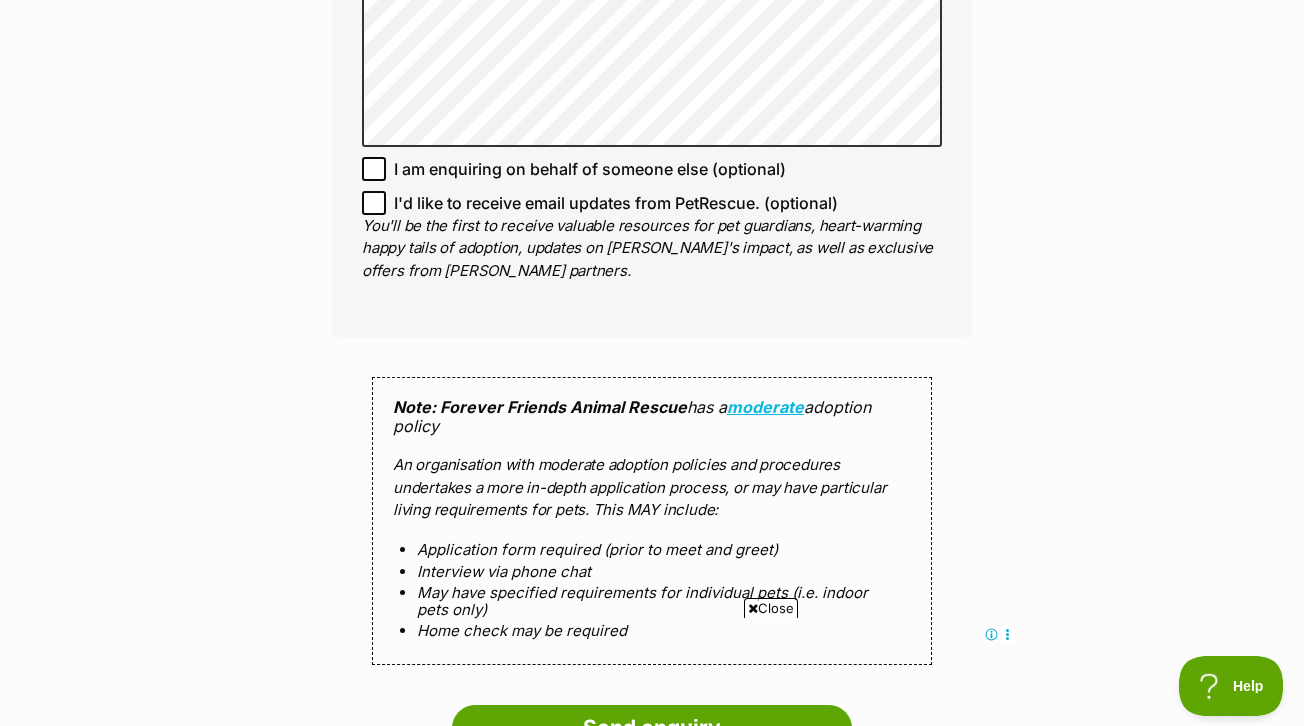 click 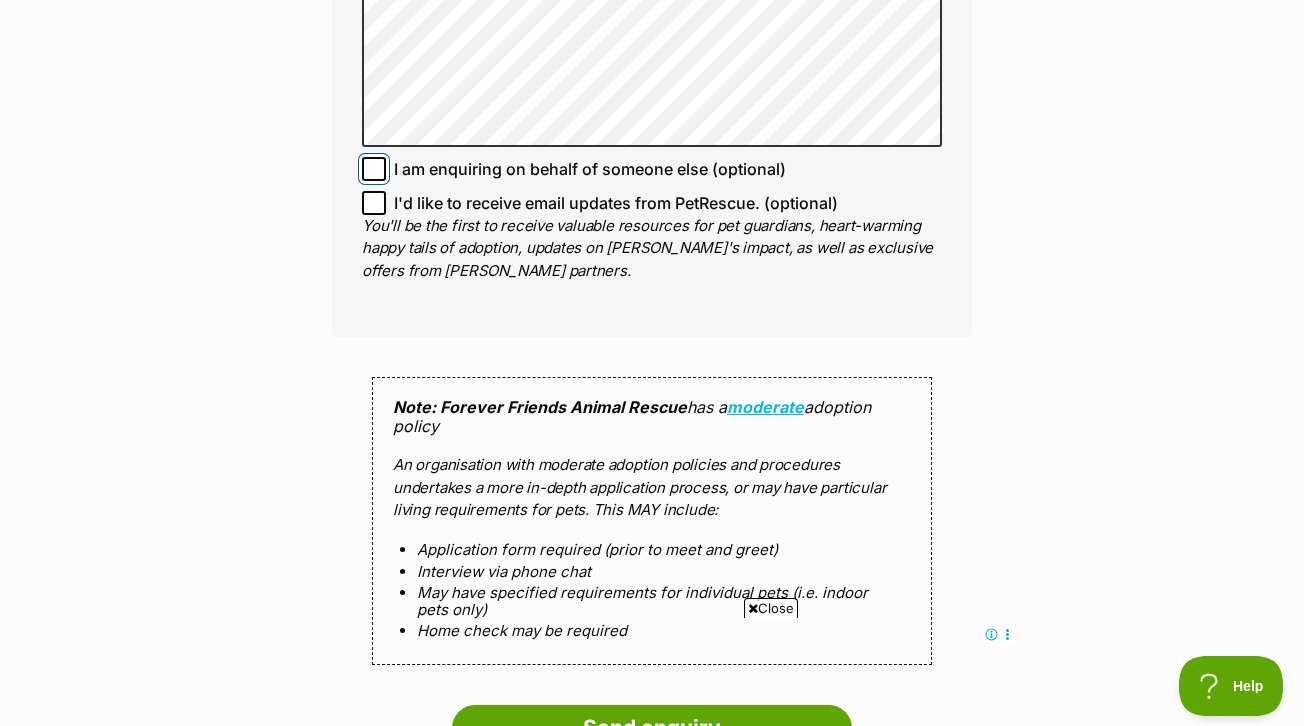 click on "I am enquiring on behalf of someone else (optional)" at bounding box center (374, 169) 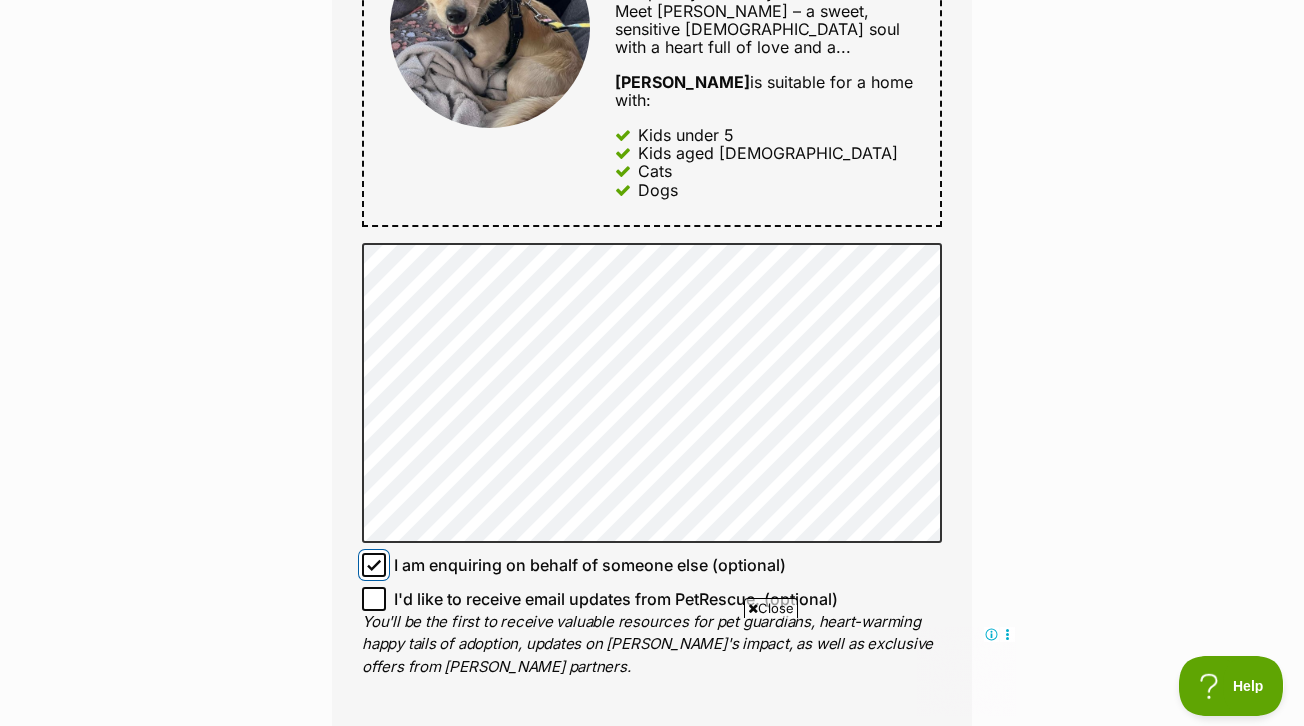 scroll, scrollTop: 1324, scrollLeft: 0, axis: vertical 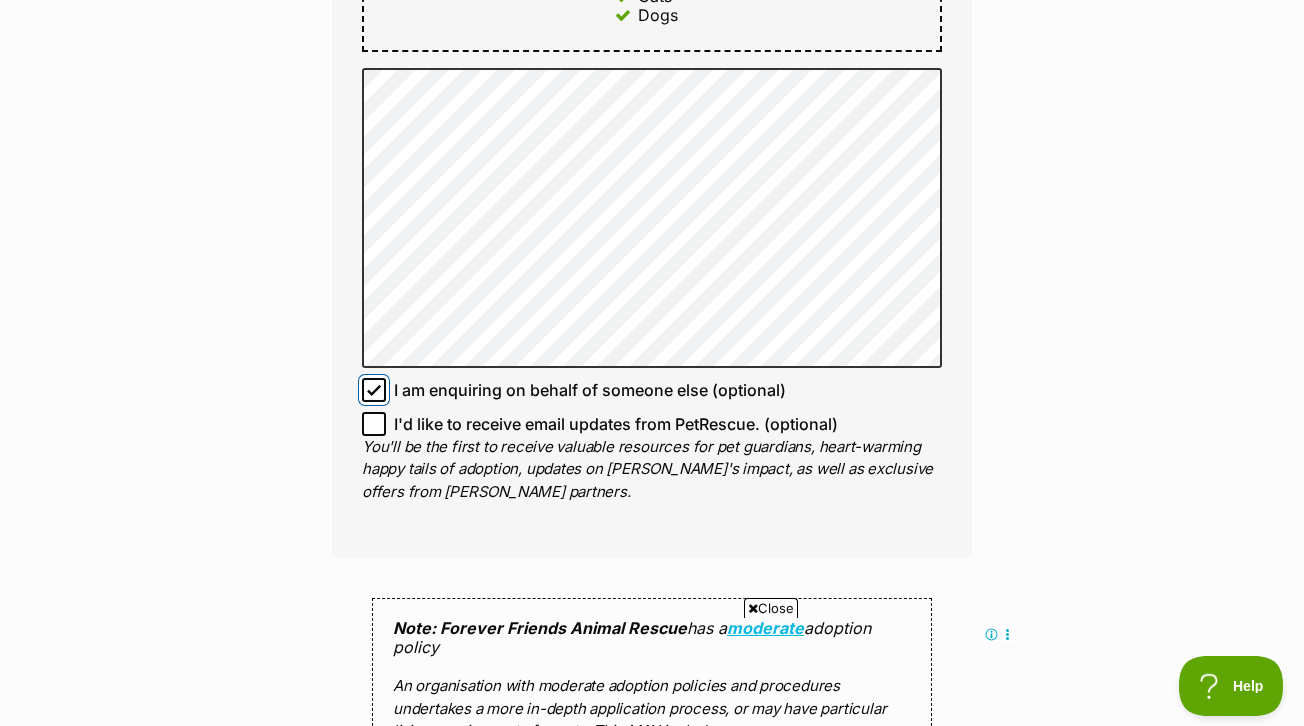 click on "I am enquiring on behalf of someone else (optional)" at bounding box center [374, 390] 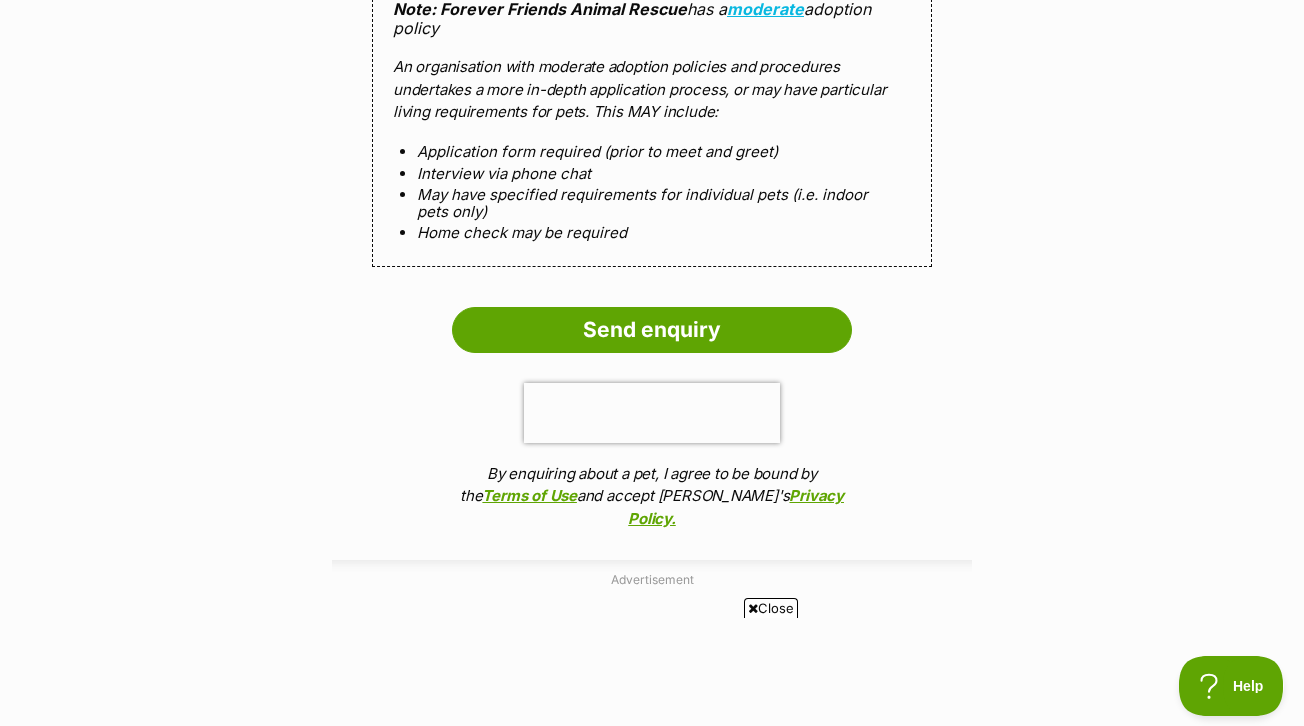 scroll, scrollTop: 0, scrollLeft: 0, axis: both 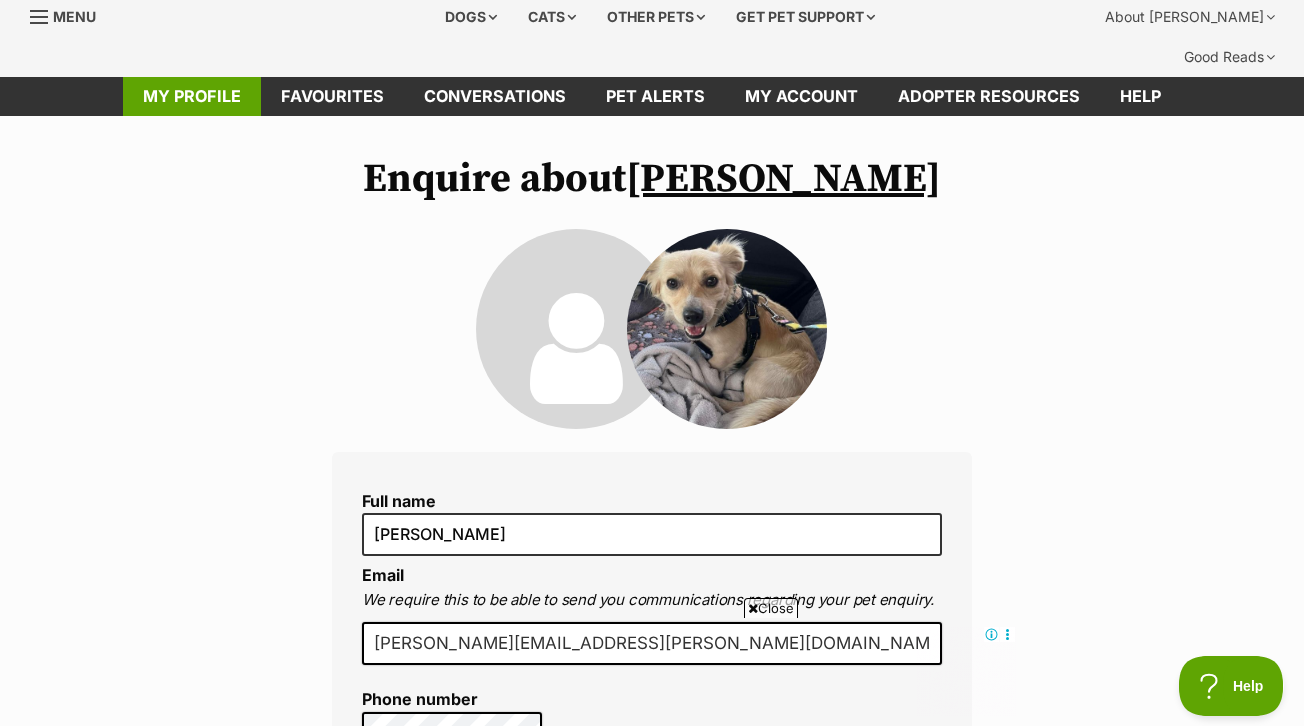 click on "My profile" at bounding box center [192, 96] 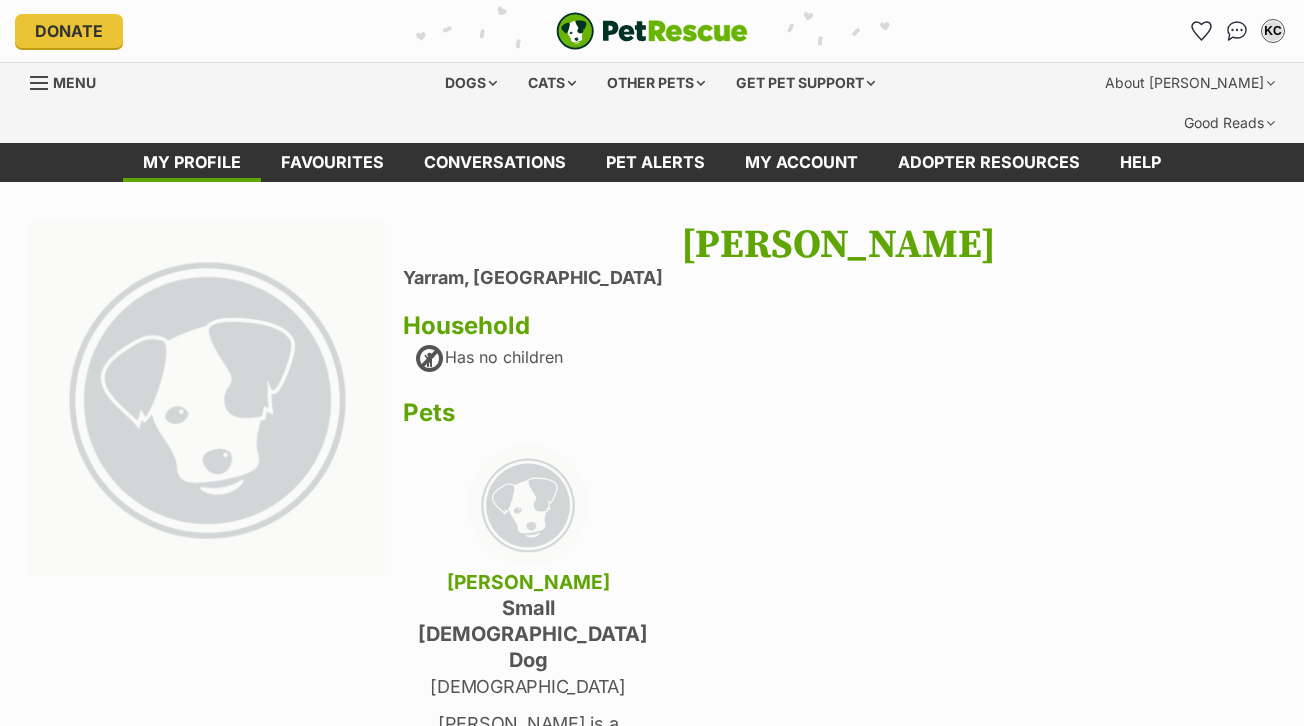 scroll, scrollTop: 0, scrollLeft: 0, axis: both 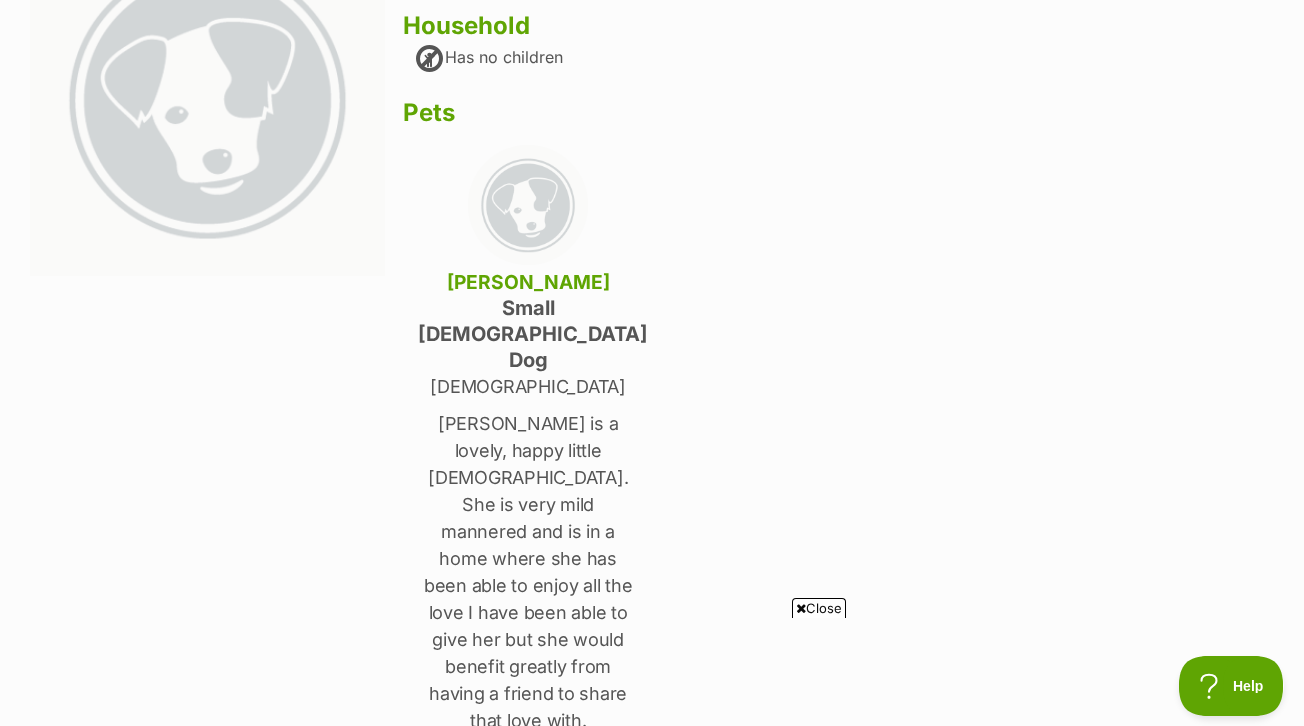 click on "Audrey is a lovely, happy little lady. She is very mild mannered and is in a home where she has been able to enjoy all the love I have been able to give her but she would benefit greatly from having a friend to share that love with. Audrey loves to run around with her balls and takes multiple daily walks out on the walking trails behind our house. Very well adjusted." at bounding box center [528, 653] 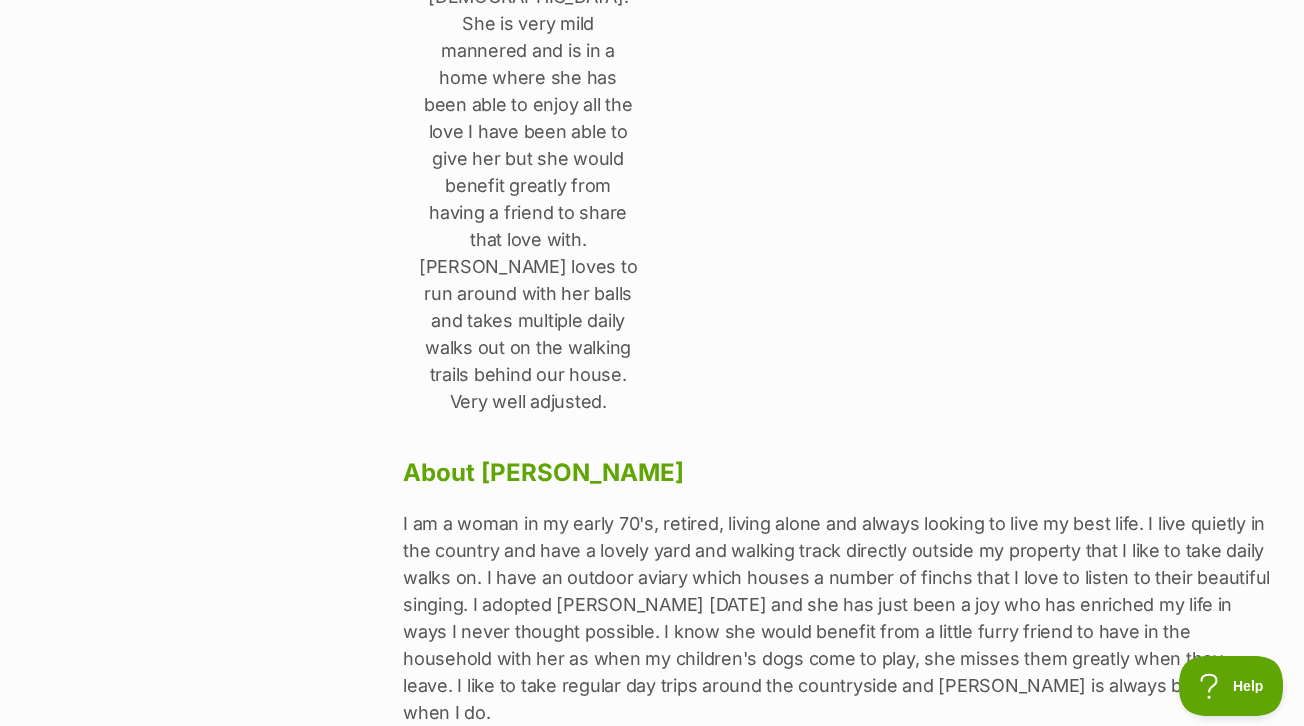 scroll, scrollTop: 772, scrollLeft: 0, axis: vertical 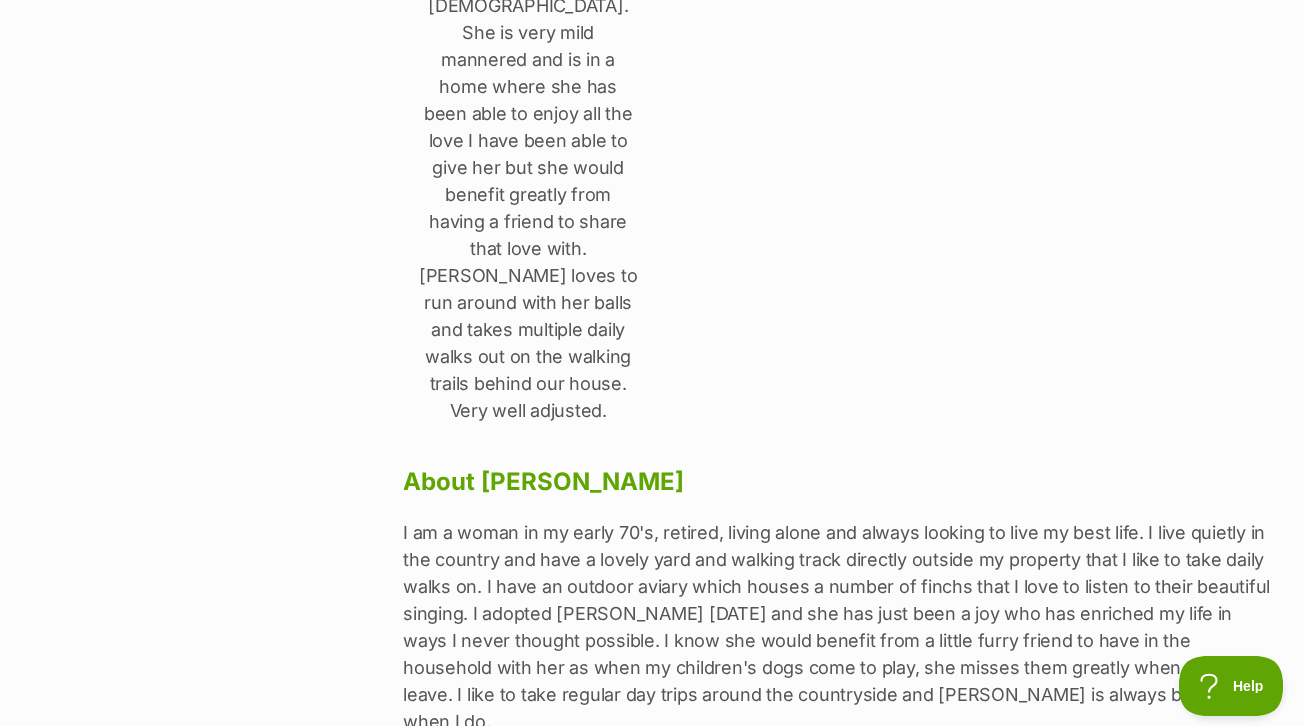click on "Edit" at bounding box center (652, 819) 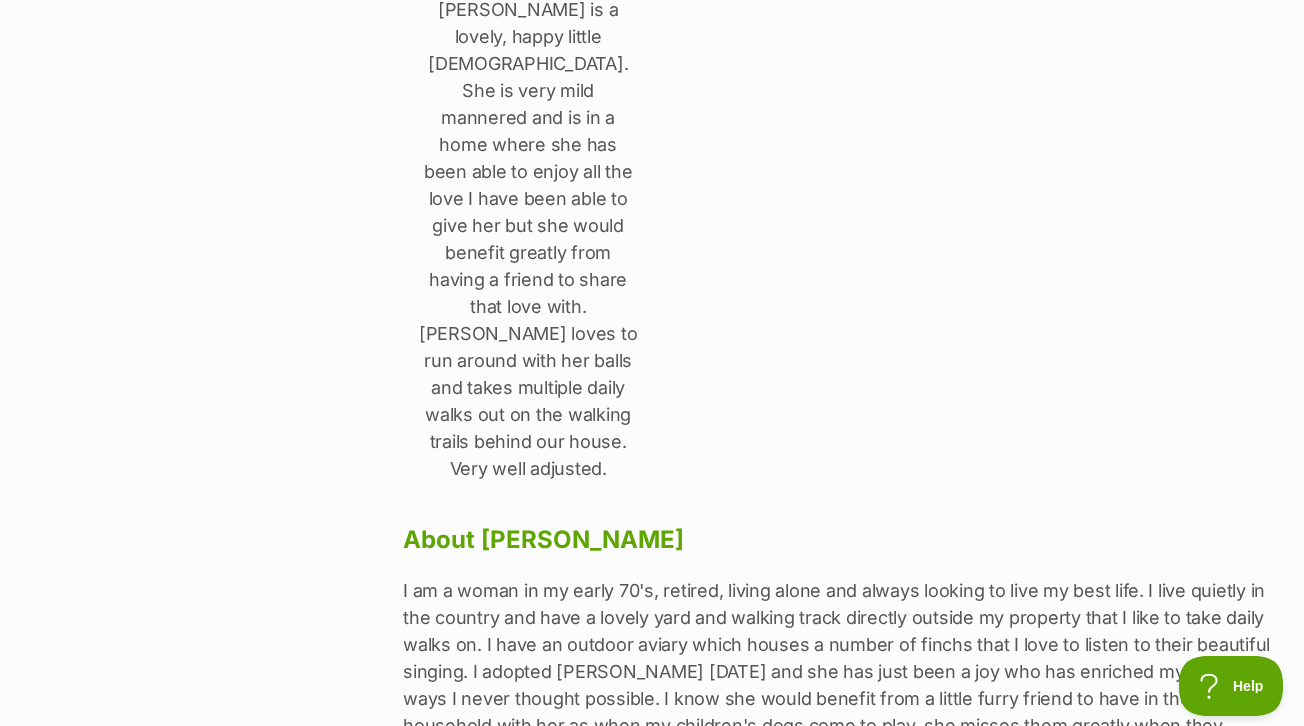 scroll, scrollTop: 831, scrollLeft: 0, axis: vertical 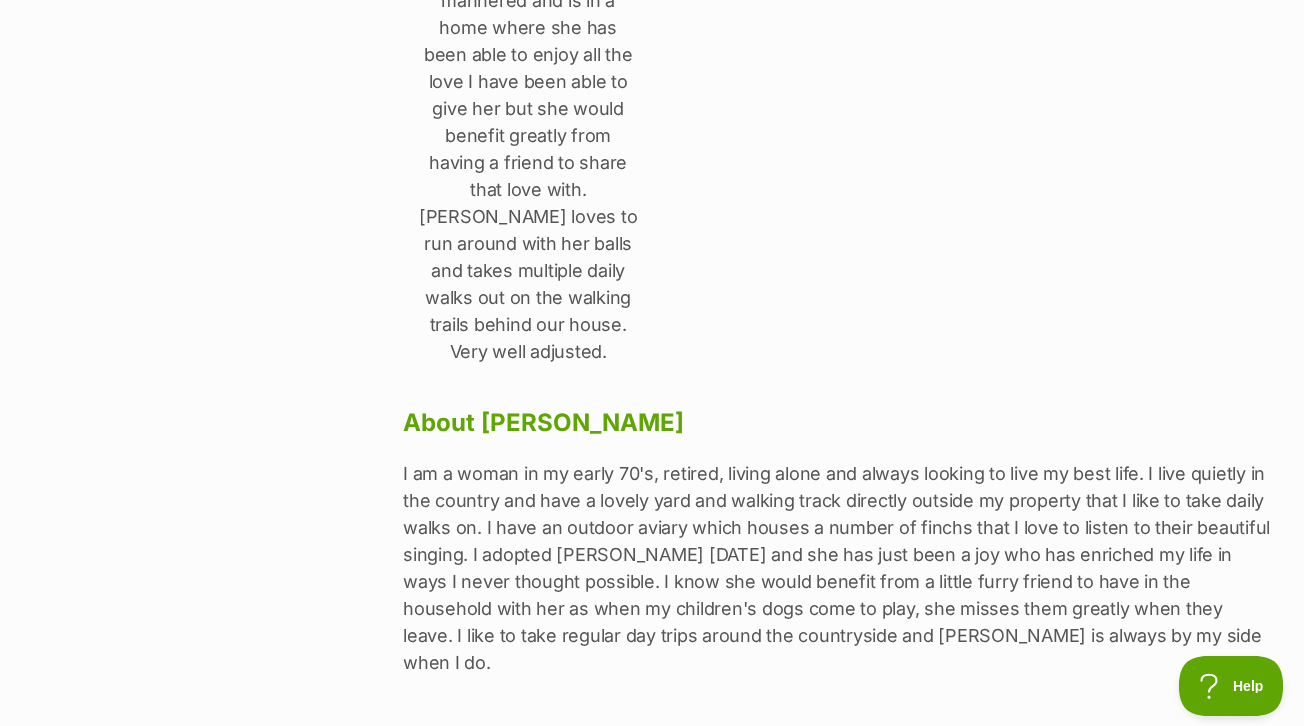 click on "Edit" at bounding box center (652, 760) 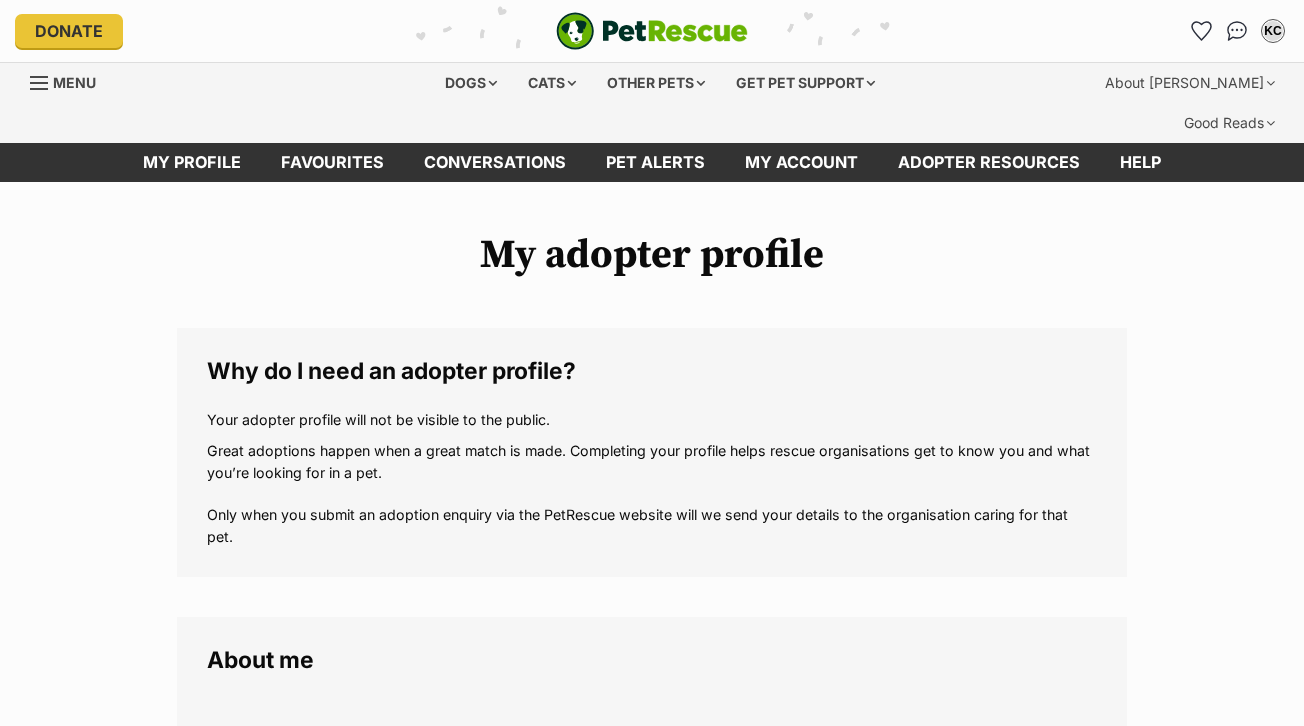 scroll, scrollTop: 0, scrollLeft: 0, axis: both 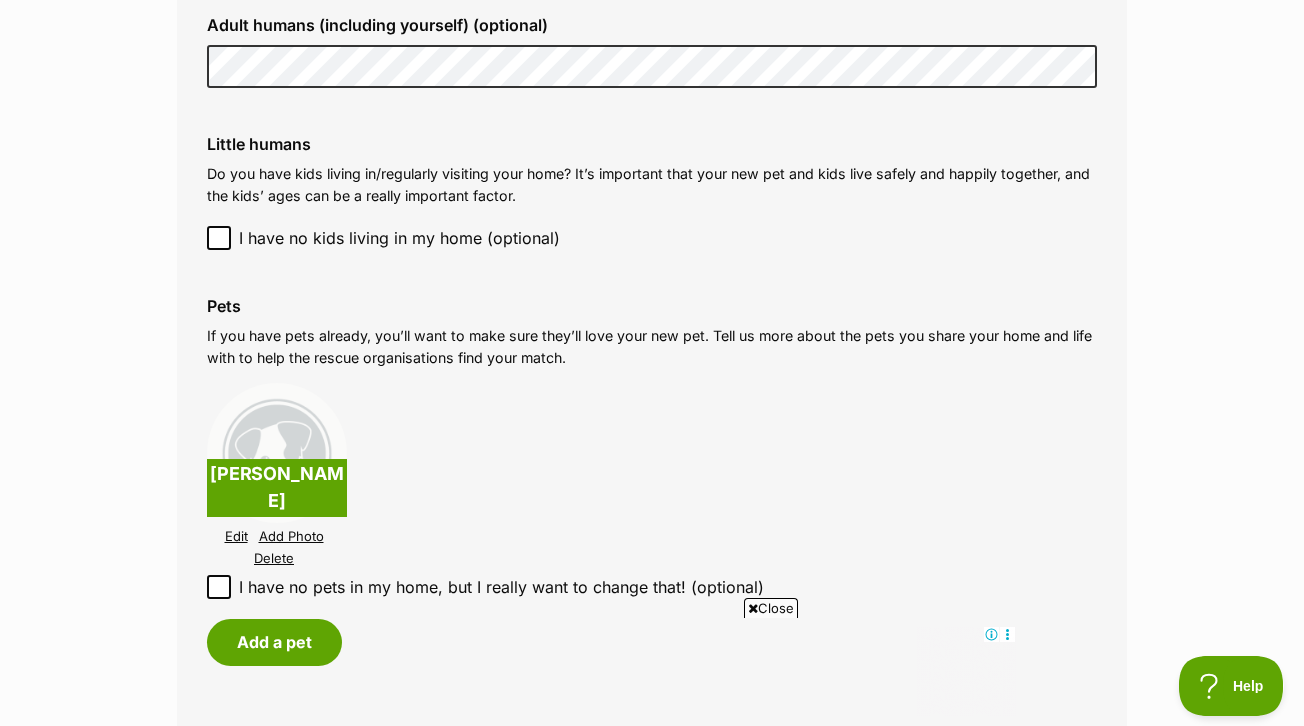 click on "Edit" at bounding box center [236, 536] 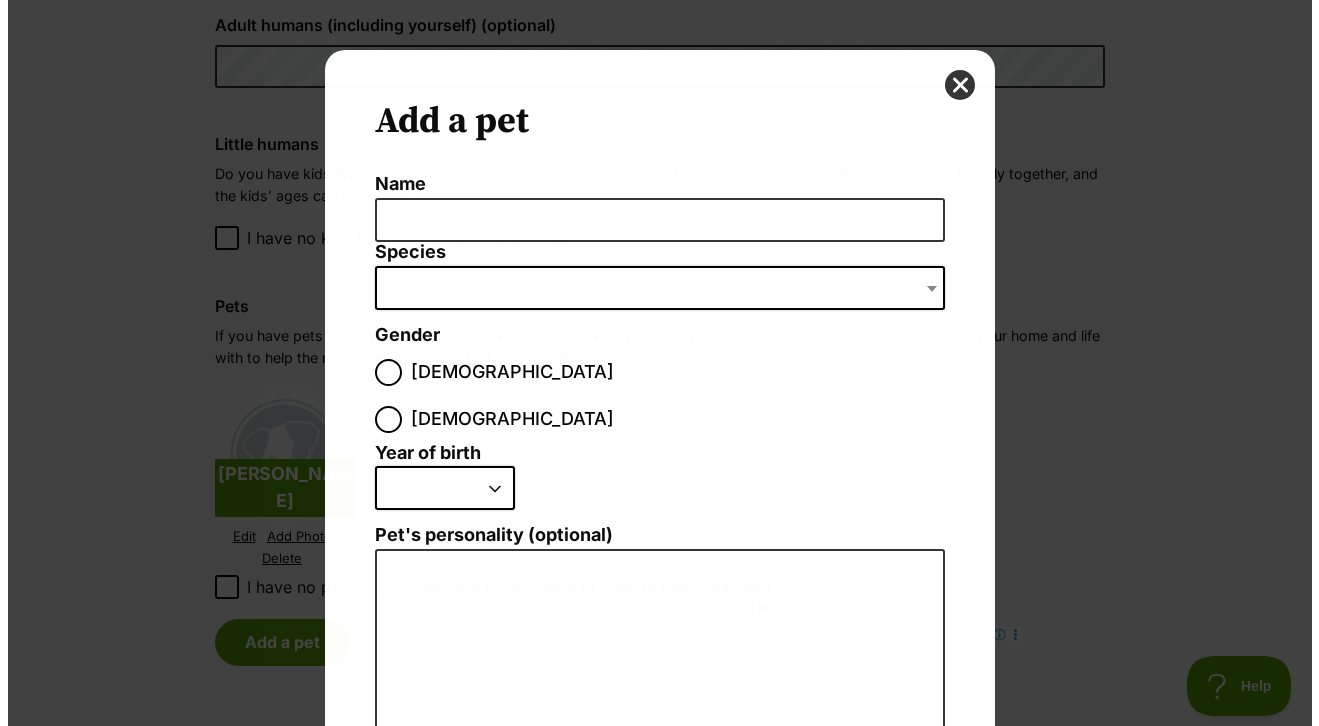 scroll, scrollTop: 0, scrollLeft: 0, axis: both 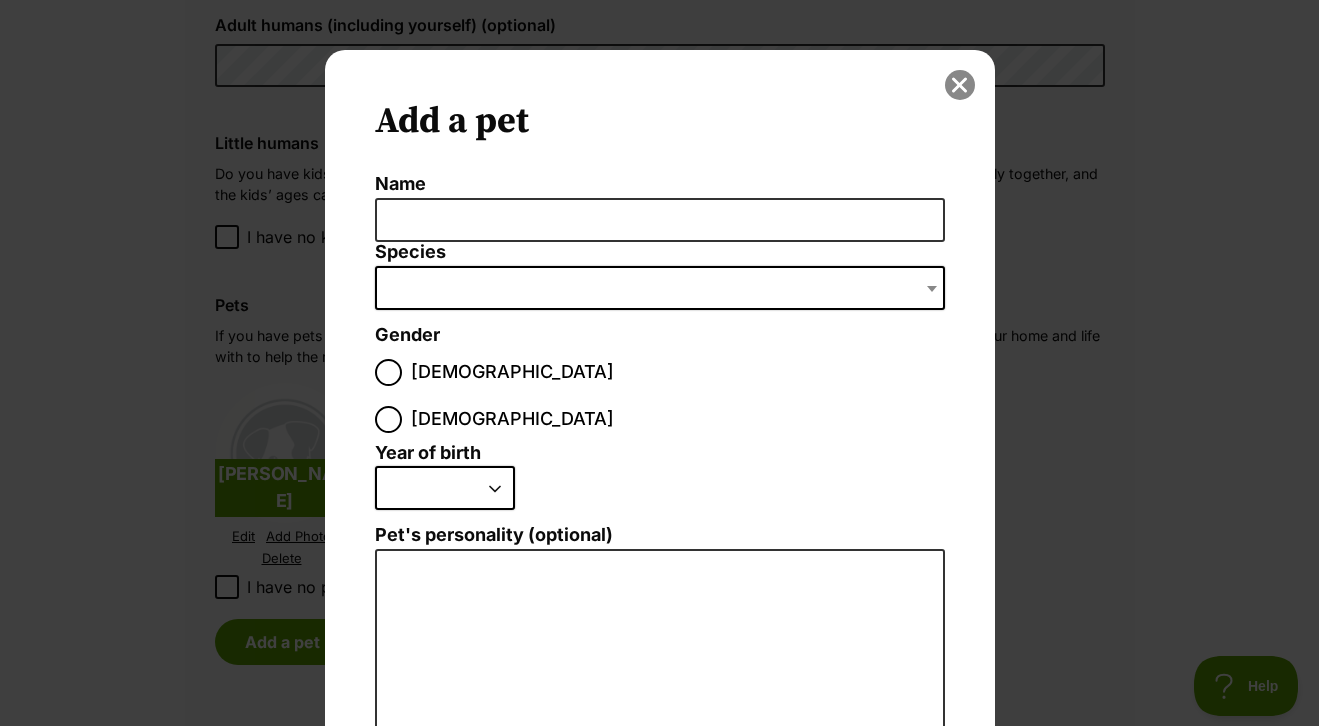 click at bounding box center [960, 85] 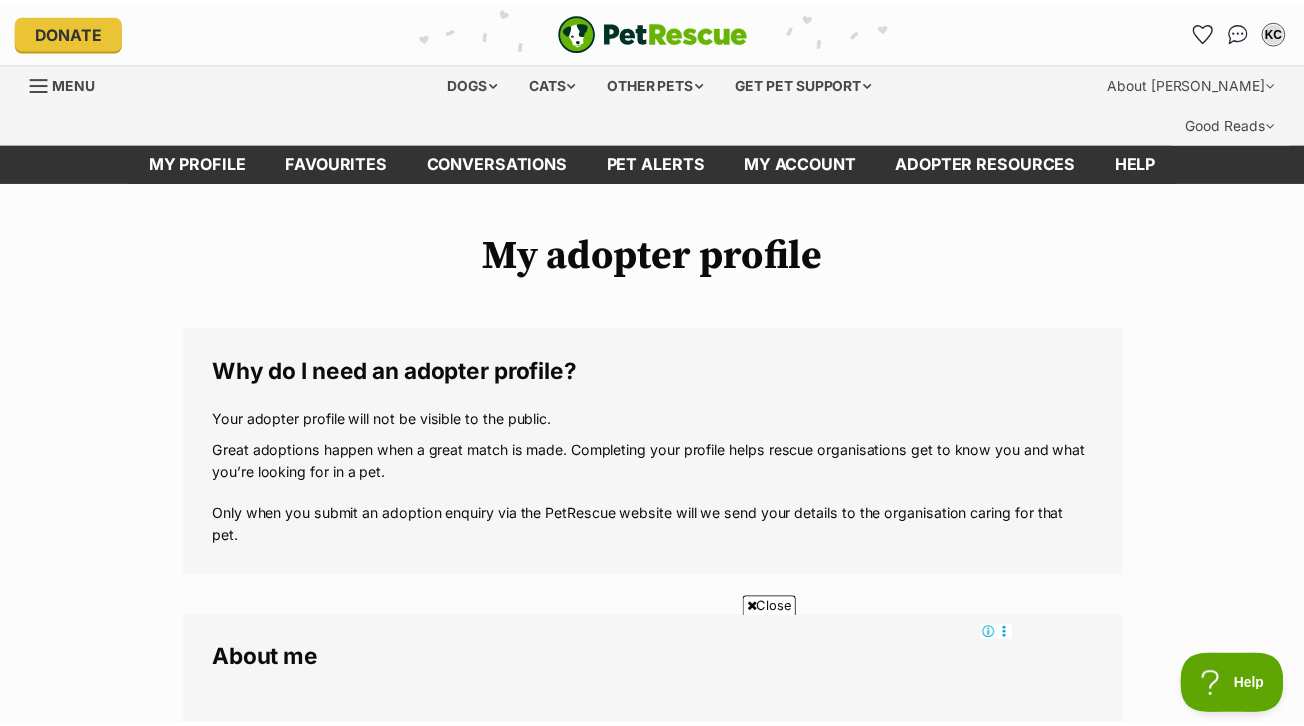 scroll, scrollTop: 1648, scrollLeft: 0, axis: vertical 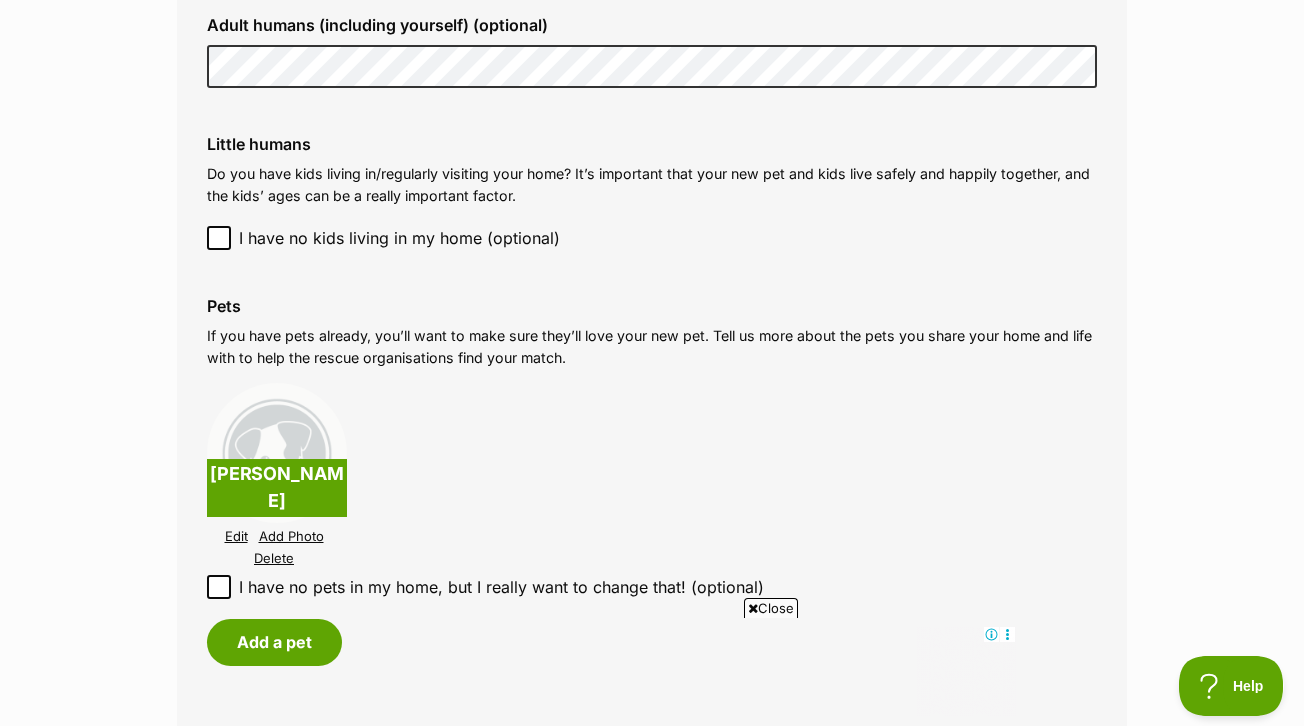 click on "Edit" at bounding box center (236, 536) 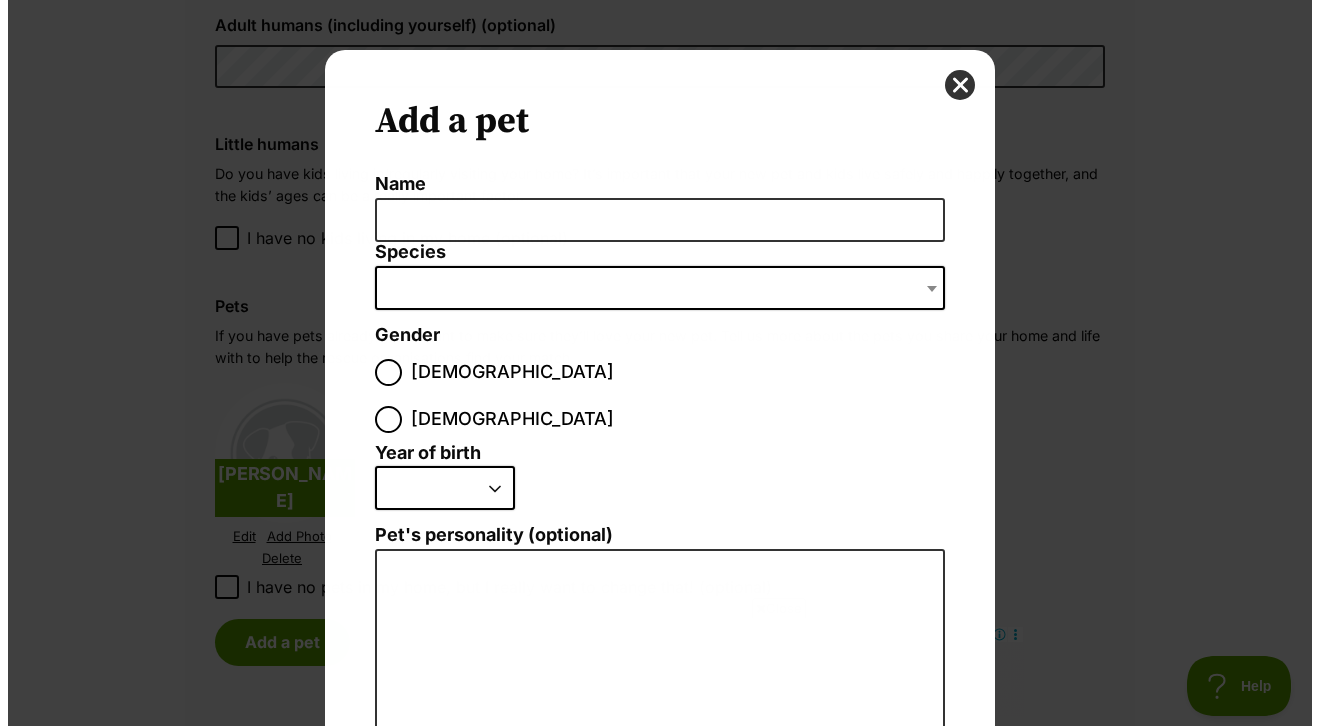 scroll, scrollTop: 0, scrollLeft: 0, axis: both 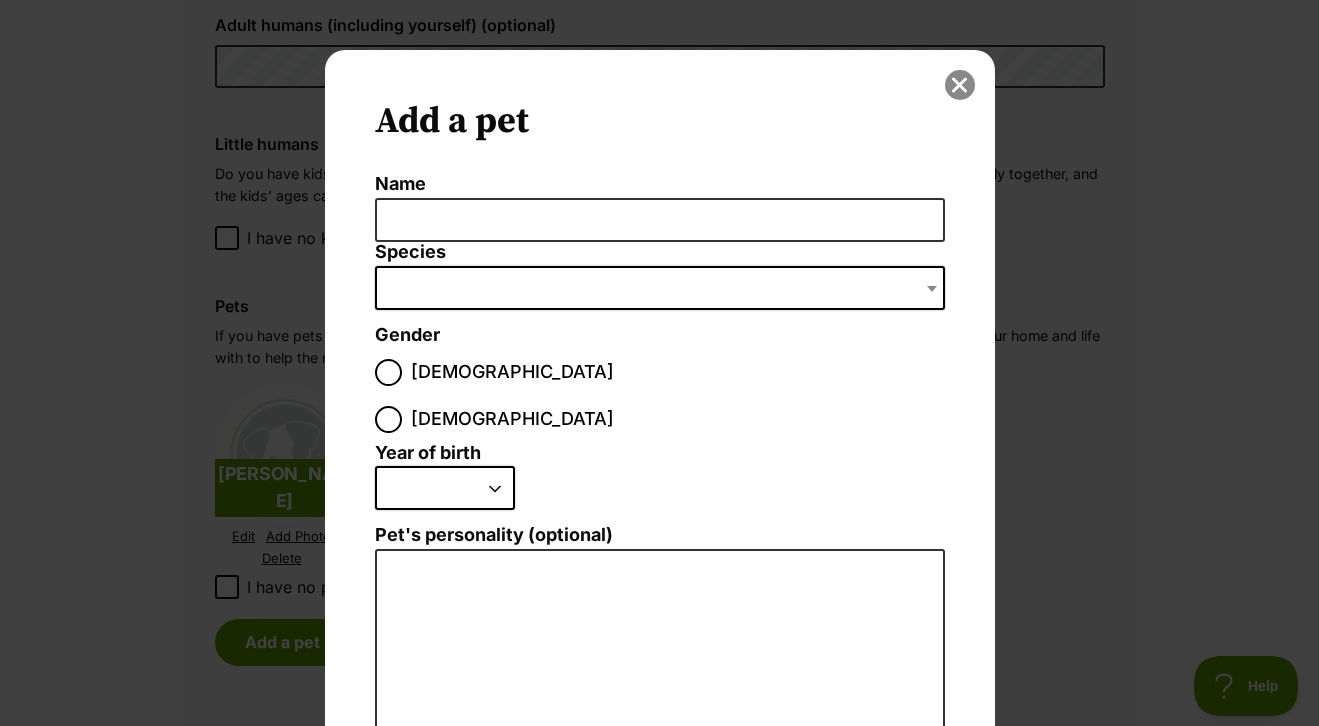 click at bounding box center (960, 85) 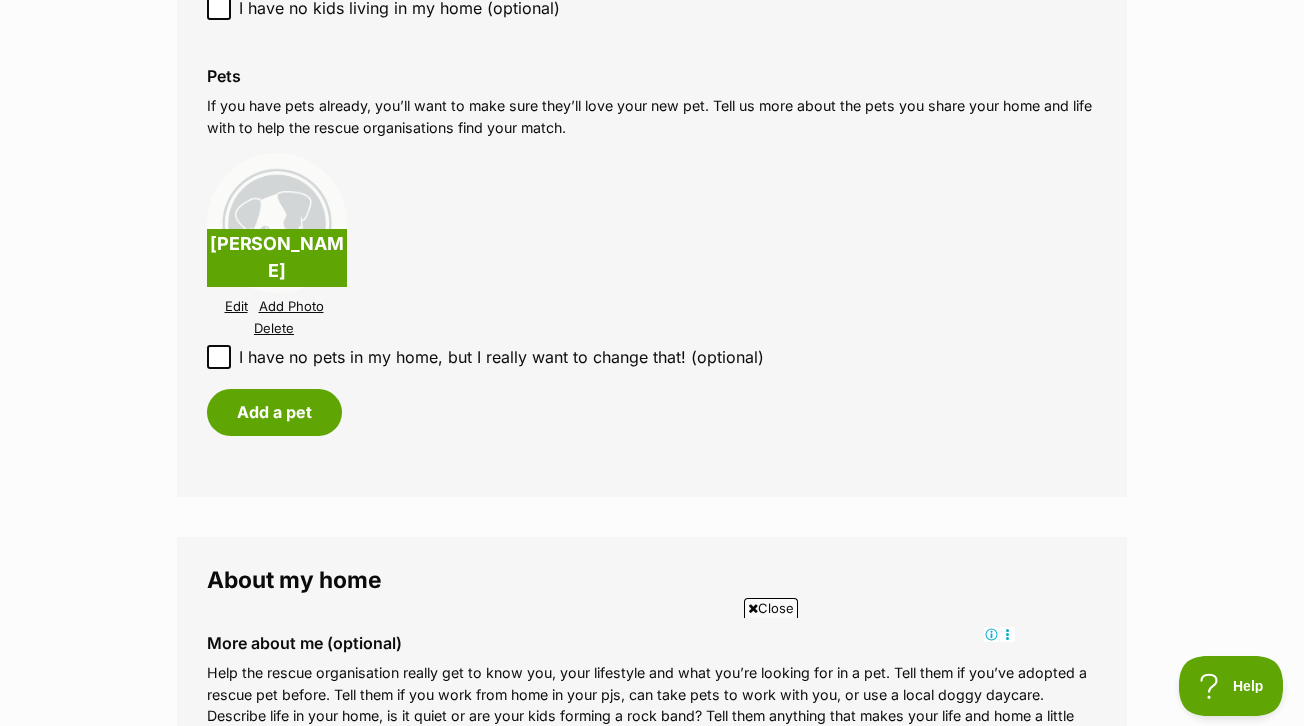 scroll, scrollTop: 1854, scrollLeft: 0, axis: vertical 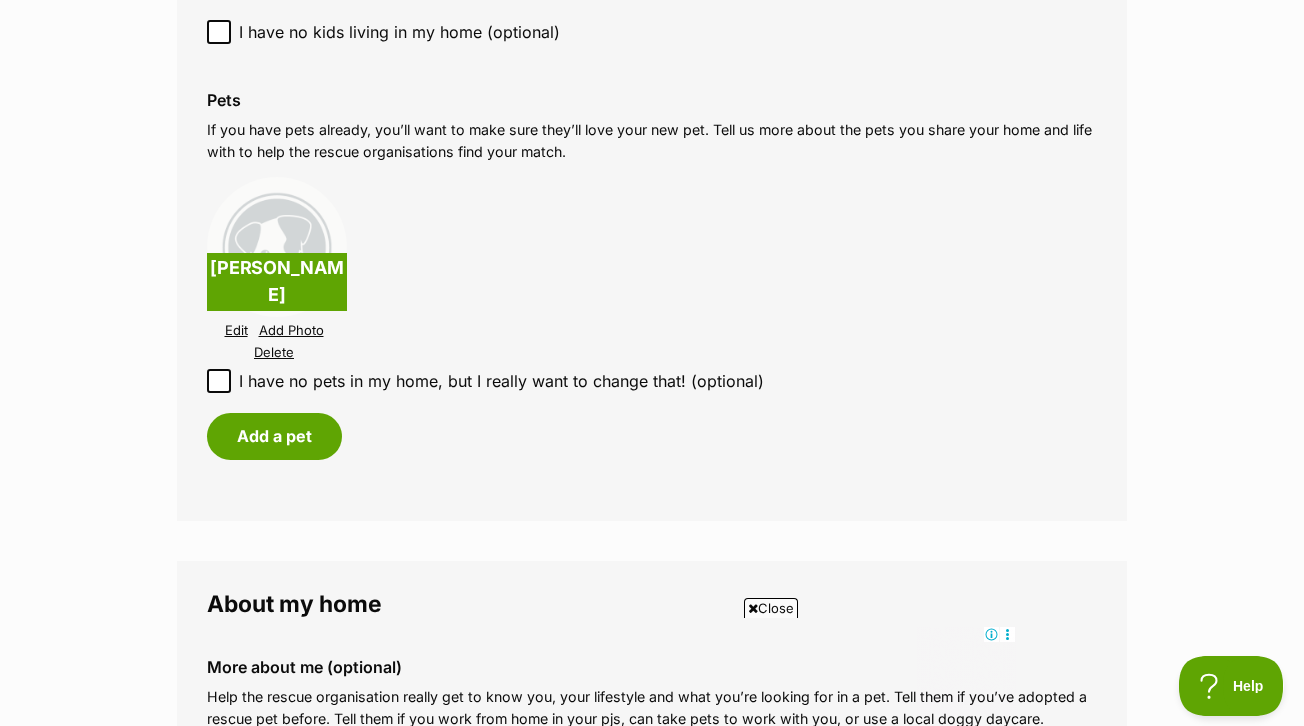 click on "Edit" at bounding box center (236, 330) 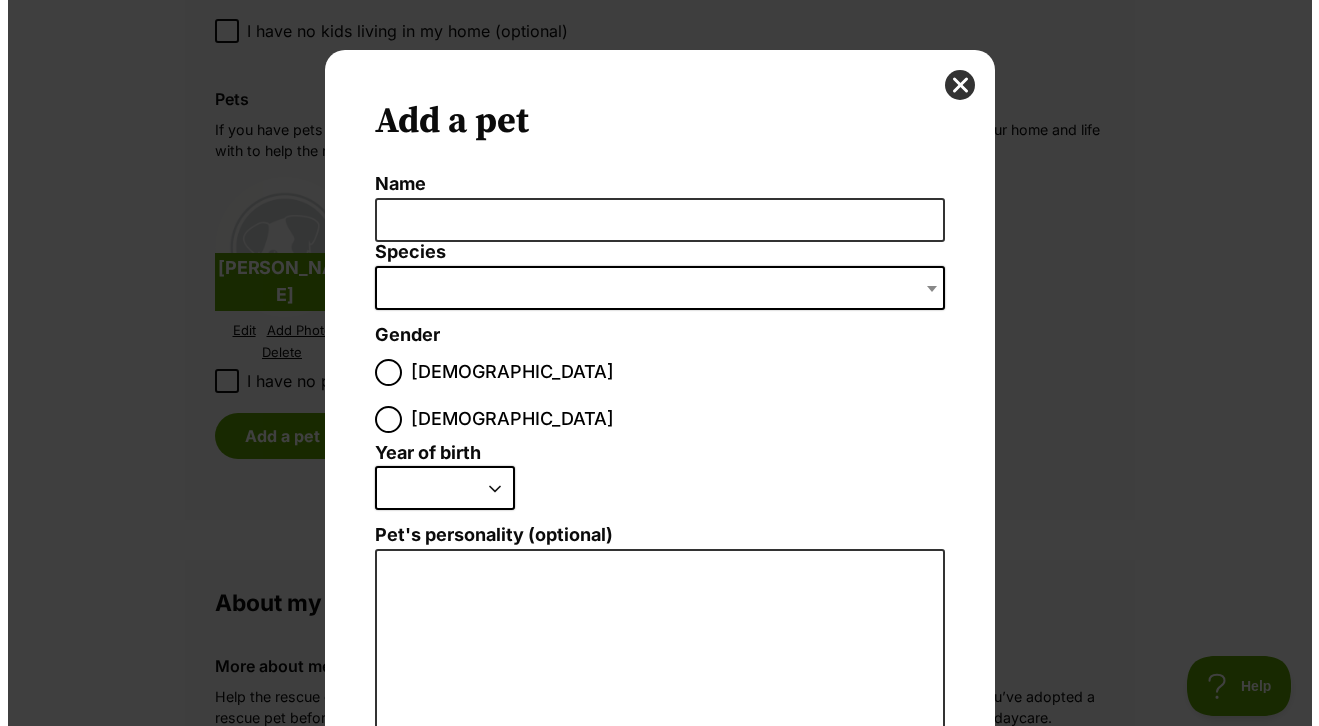 scroll, scrollTop: 0, scrollLeft: 0, axis: both 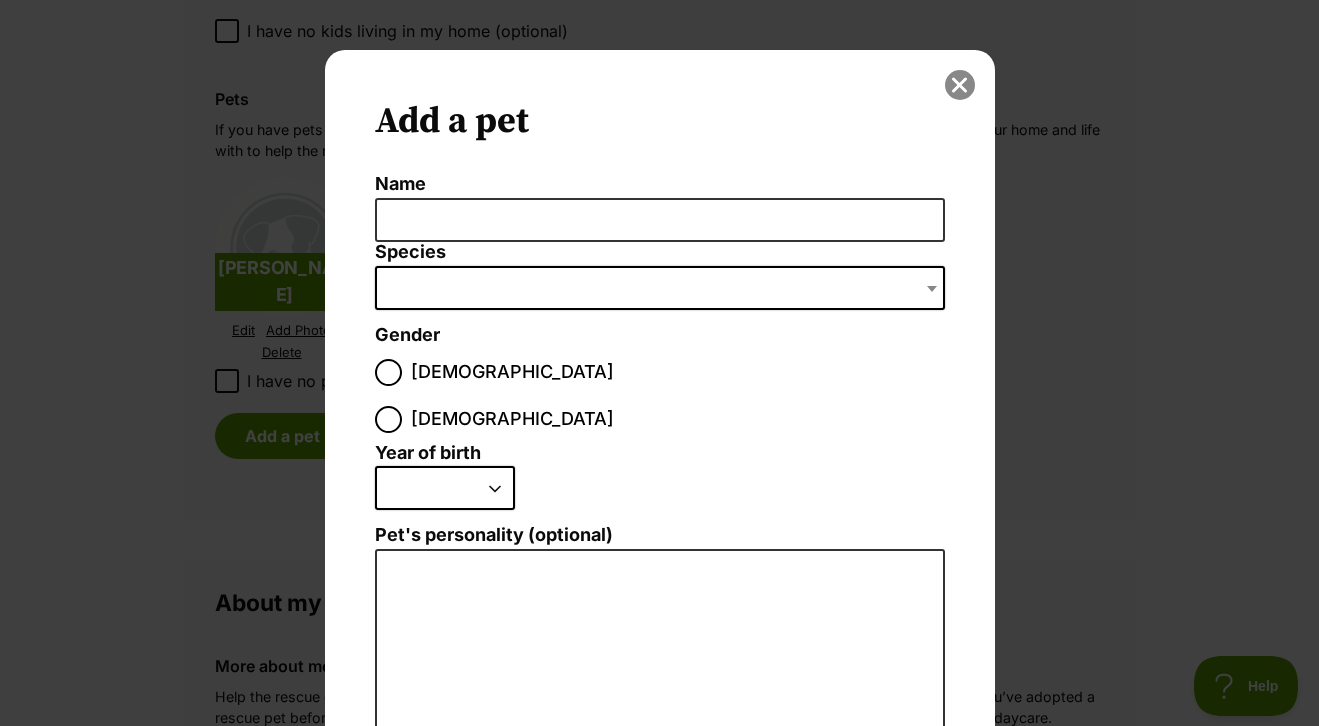 click at bounding box center (960, 85) 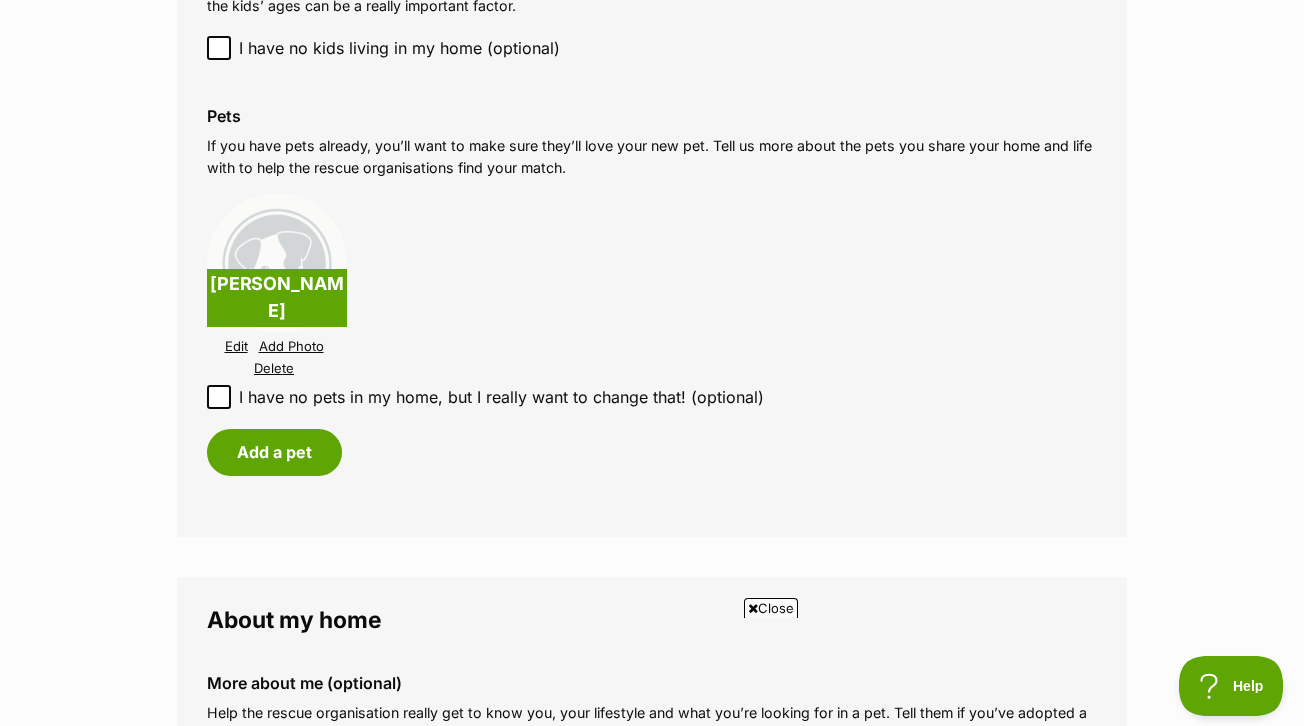 scroll, scrollTop: 0, scrollLeft: 0, axis: both 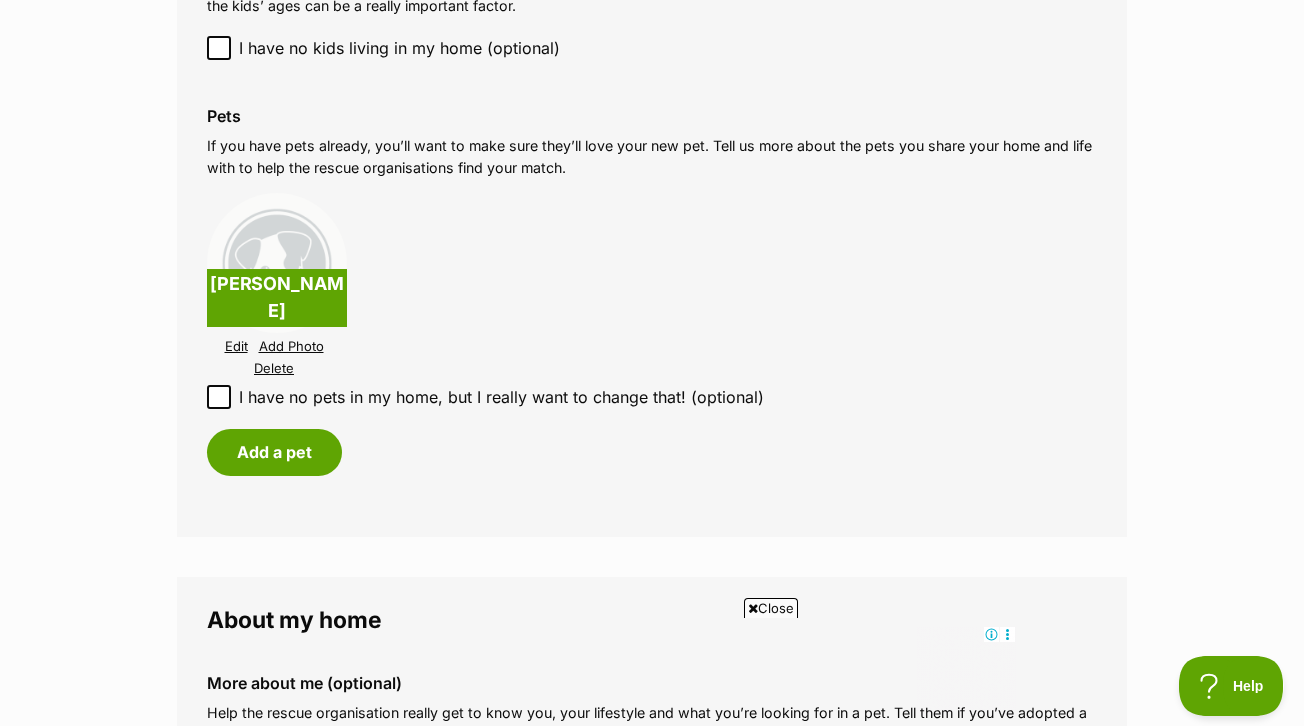 click on "Edit" at bounding box center [236, 346] 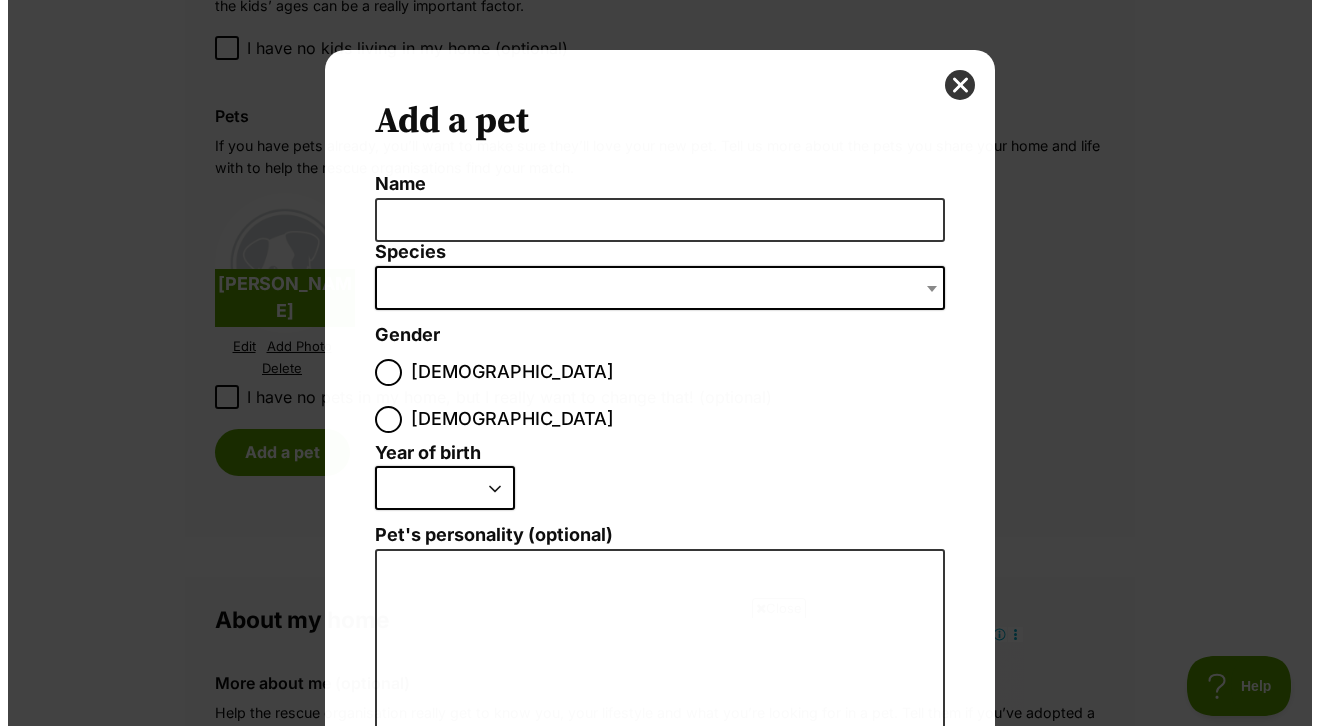scroll, scrollTop: 0, scrollLeft: 0, axis: both 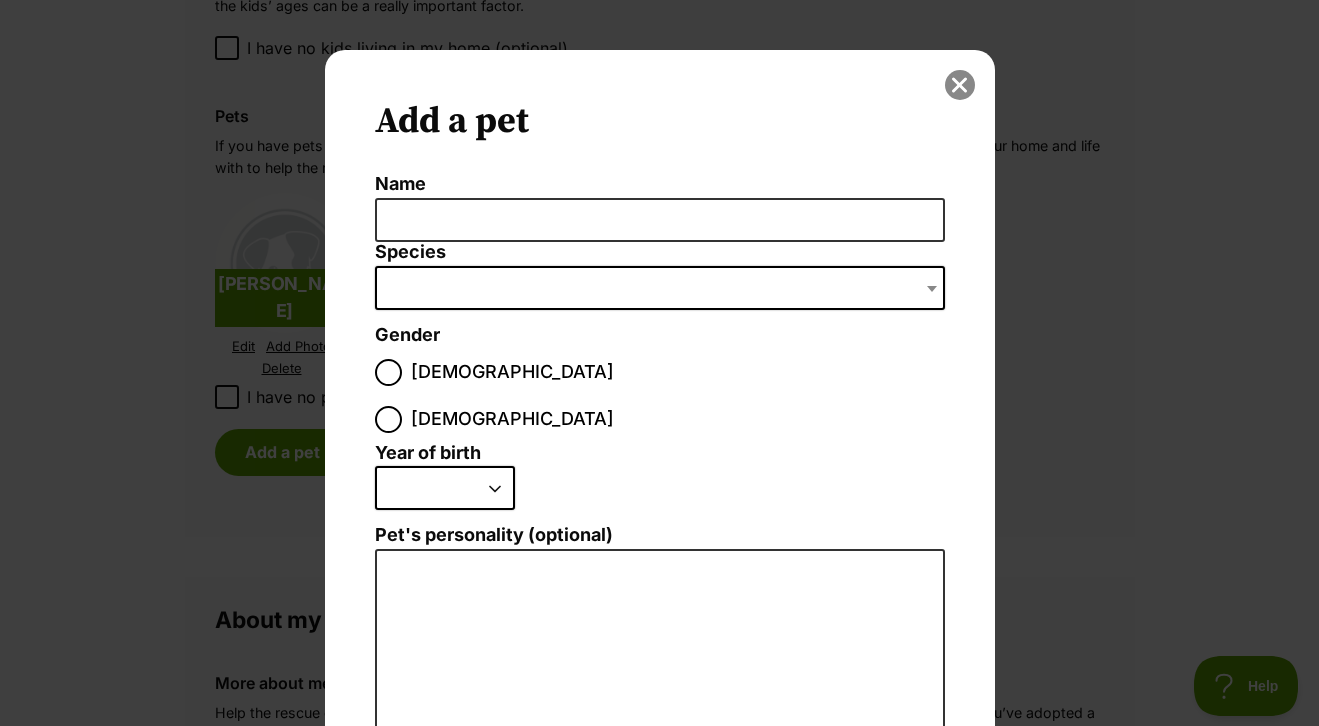 click at bounding box center (960, 85) 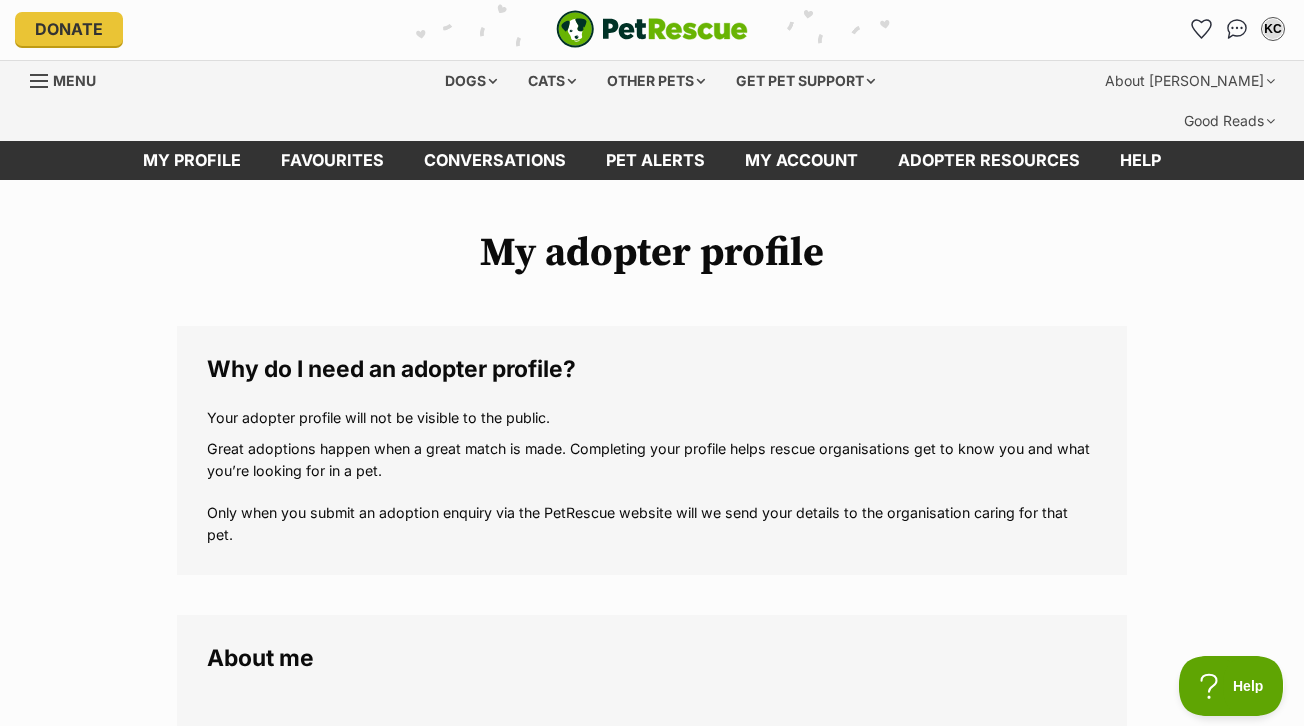 scroll, scrollTop: 0, scrollLeft: 0, axis: both 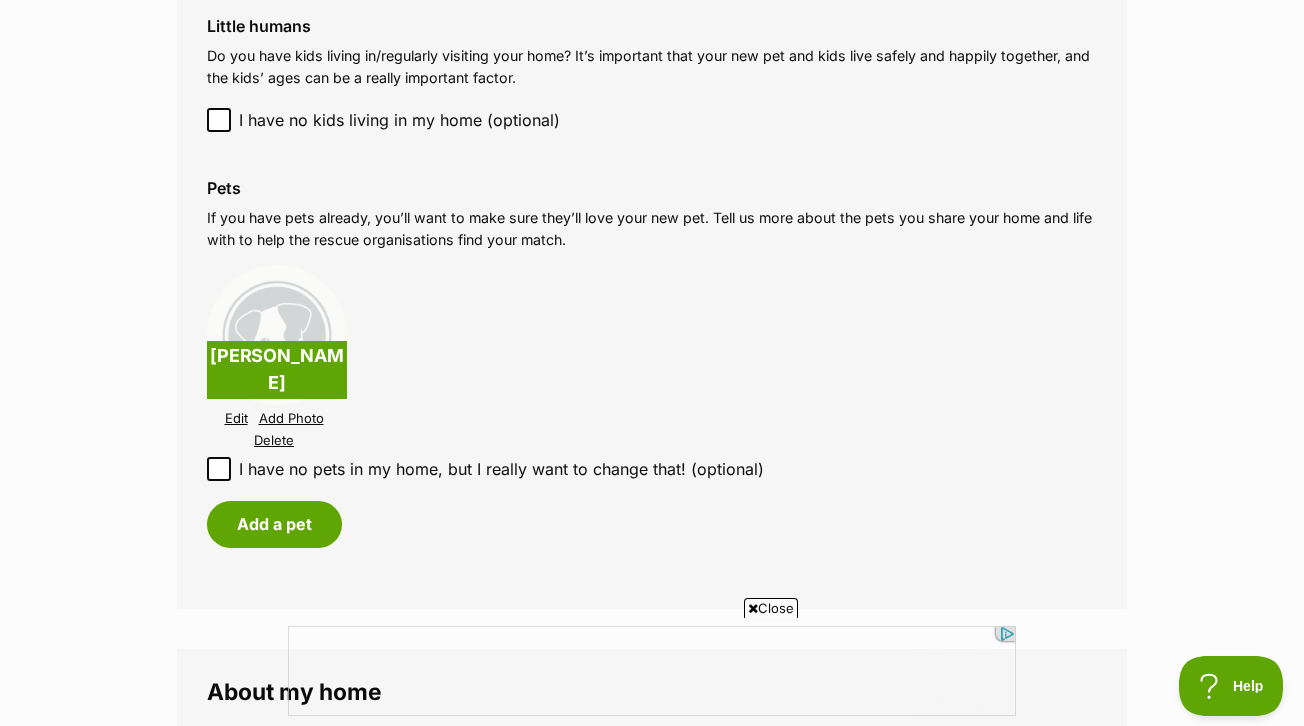 click on "Edit" at bounding box center [236, 418] 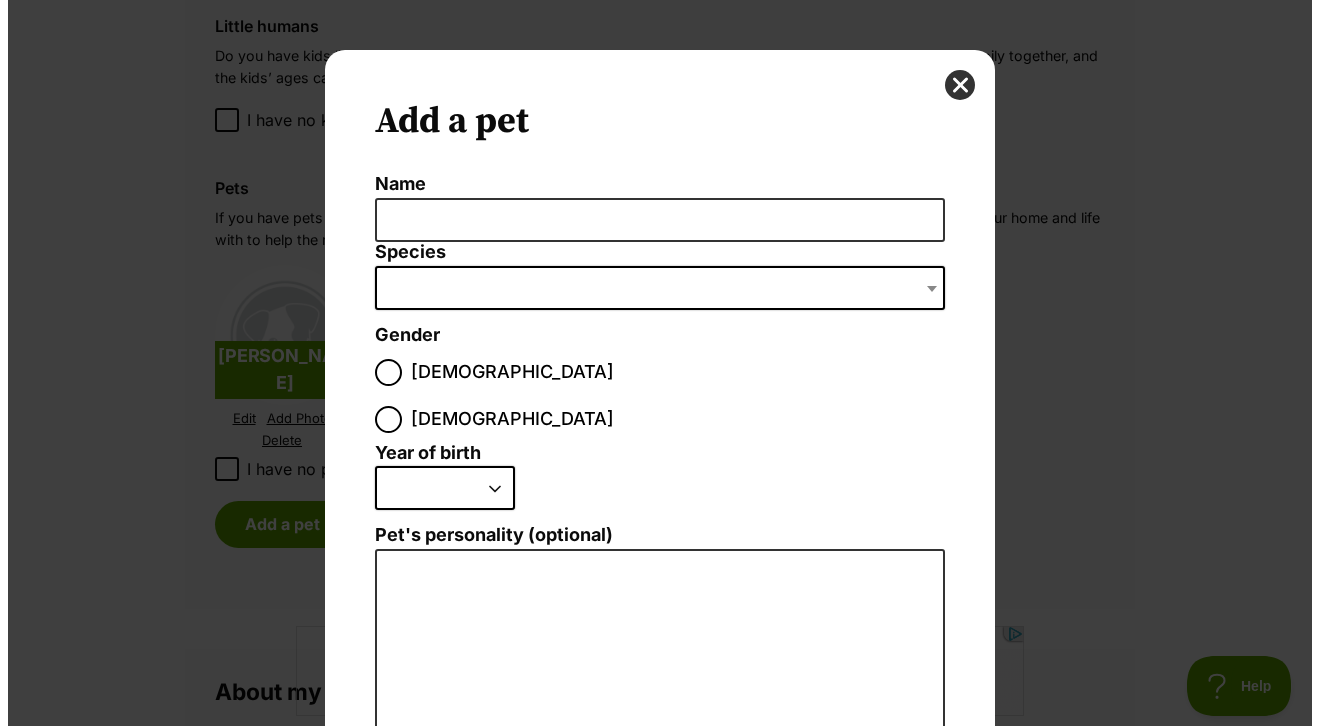 scroll, scrollTop: 0, scrollLeft: 0, axis: both 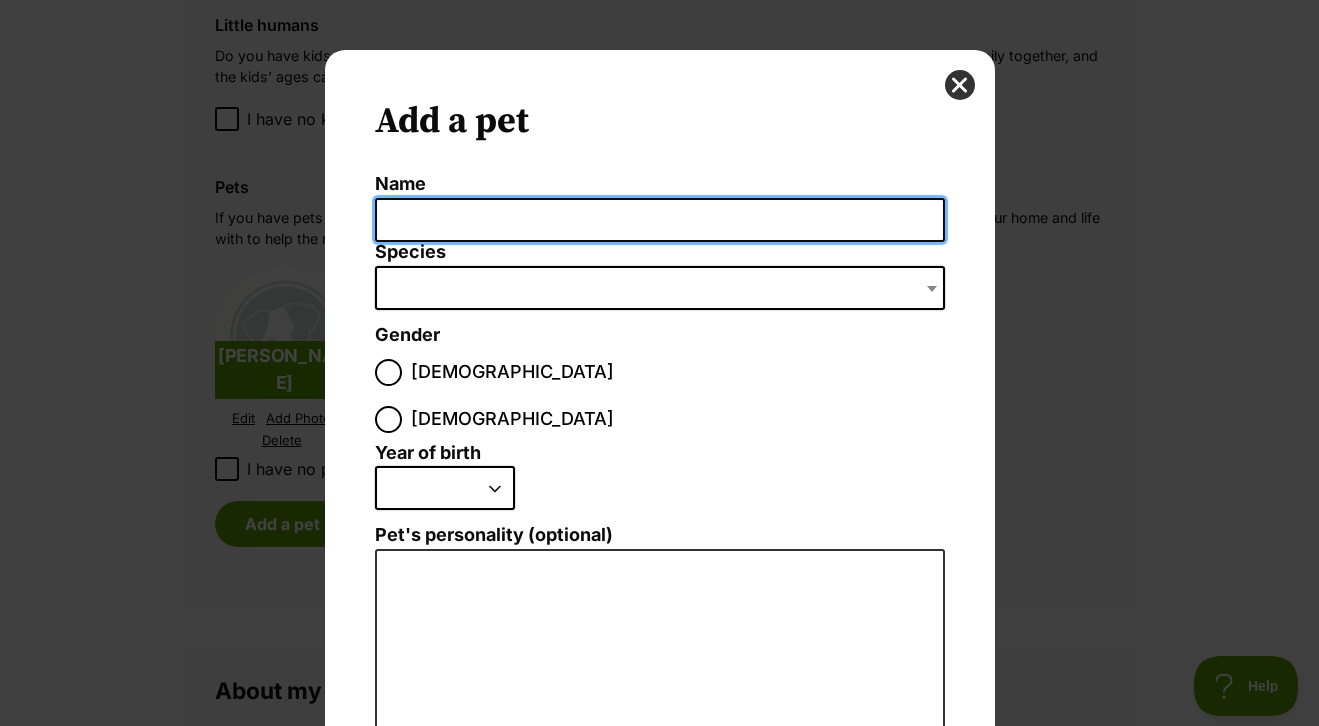 click on "Name" at bounding box center (660, 220) 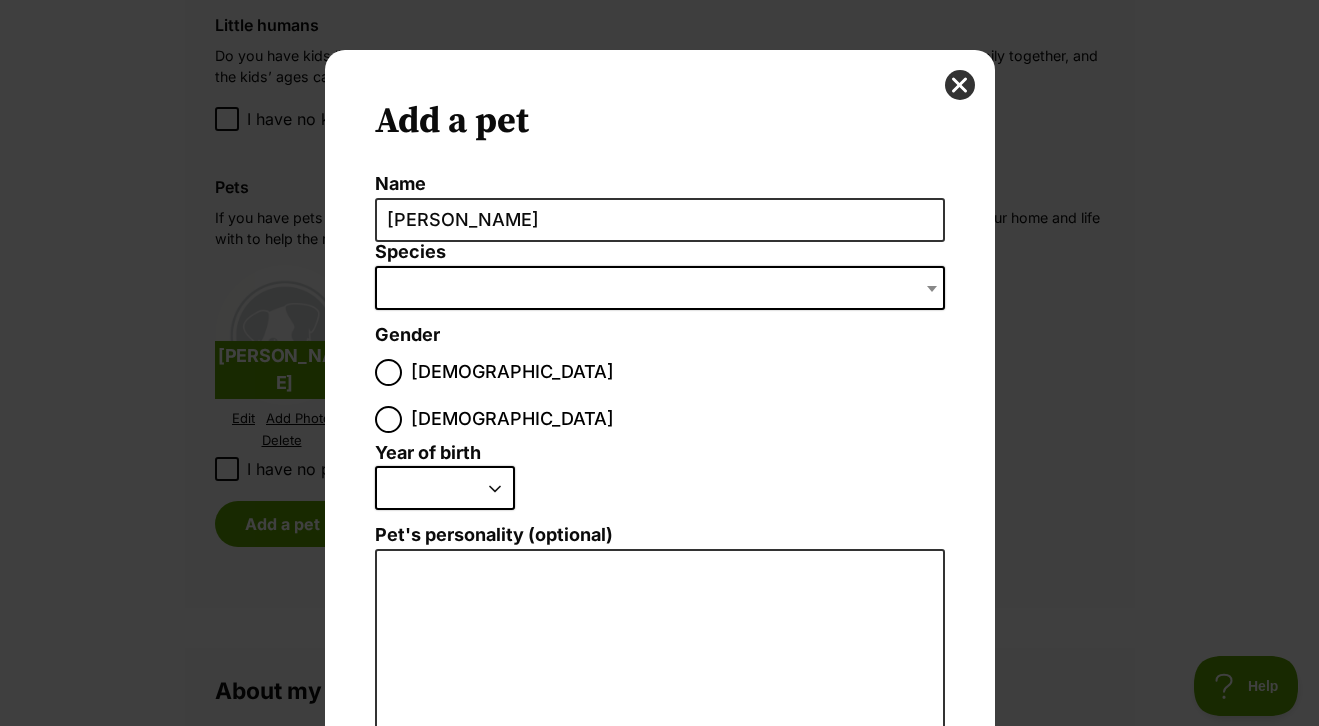 click at bounding box center [660, 288] 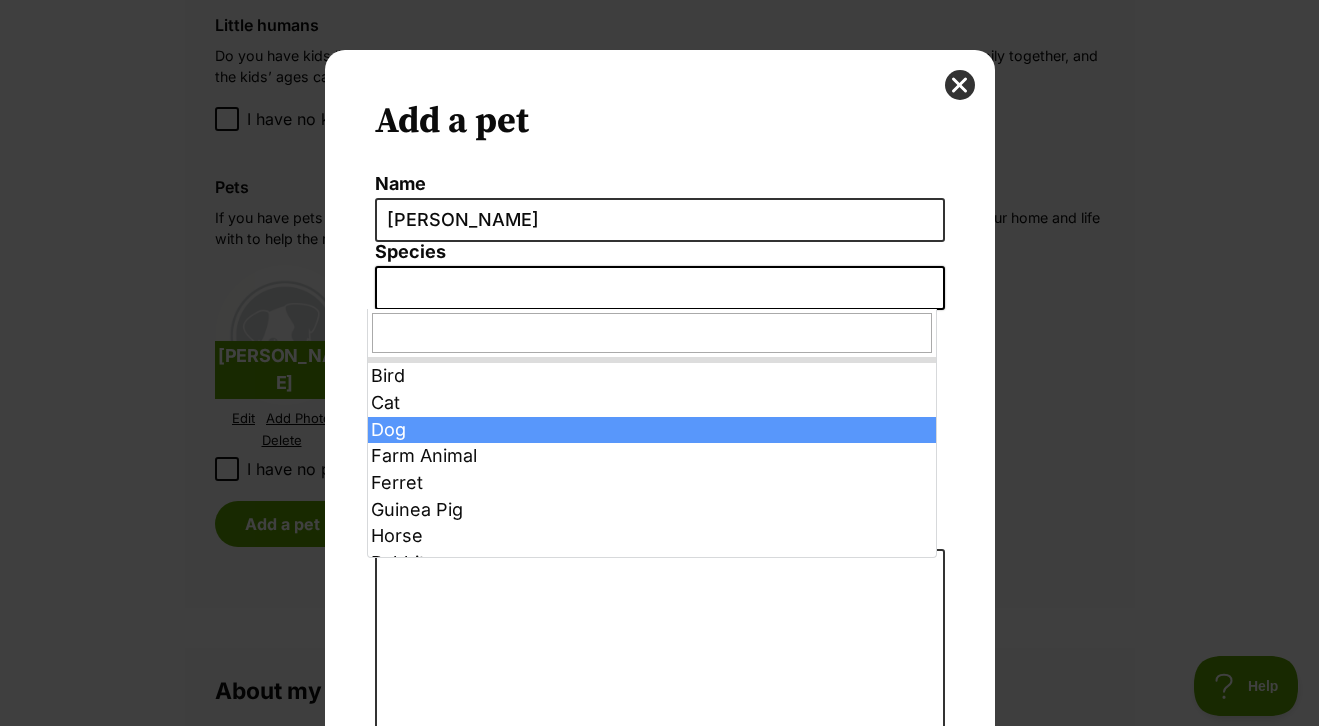 select on "1" 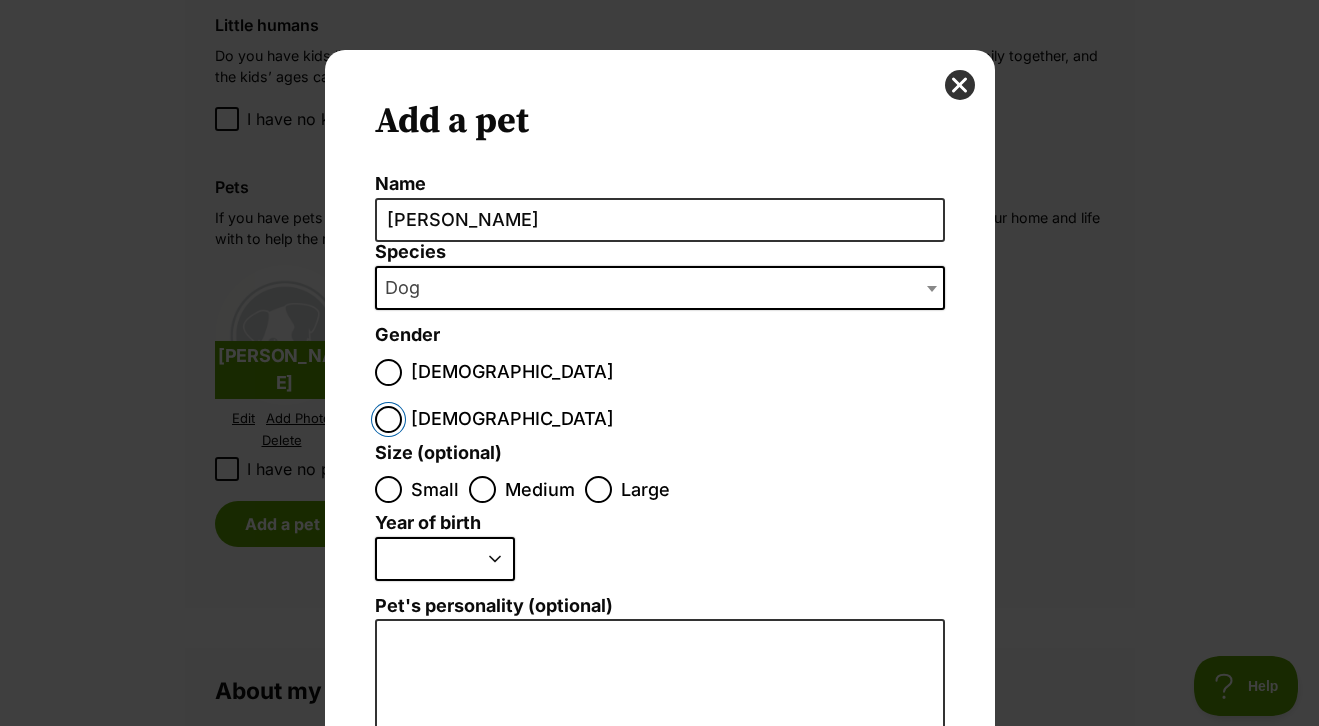 click on "Female" at bounding box center (388, 419) 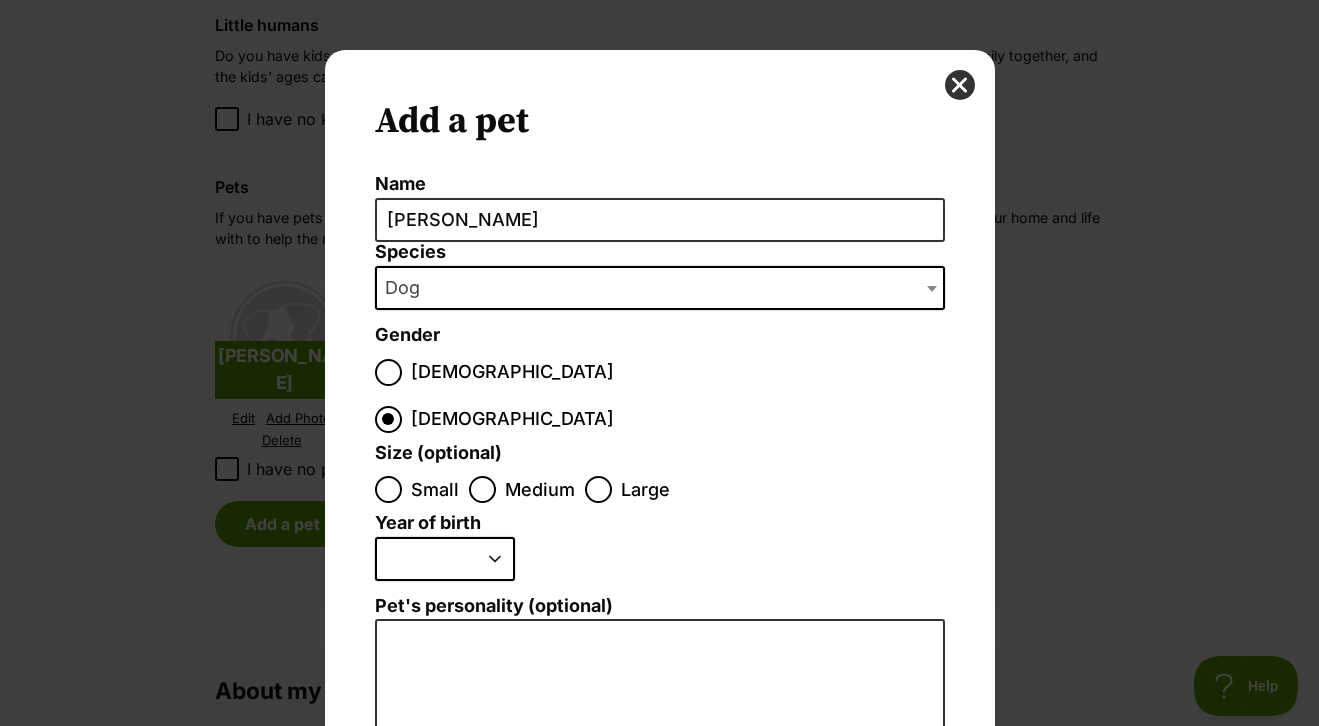 click on "Small" at bounding box center (417, 489) 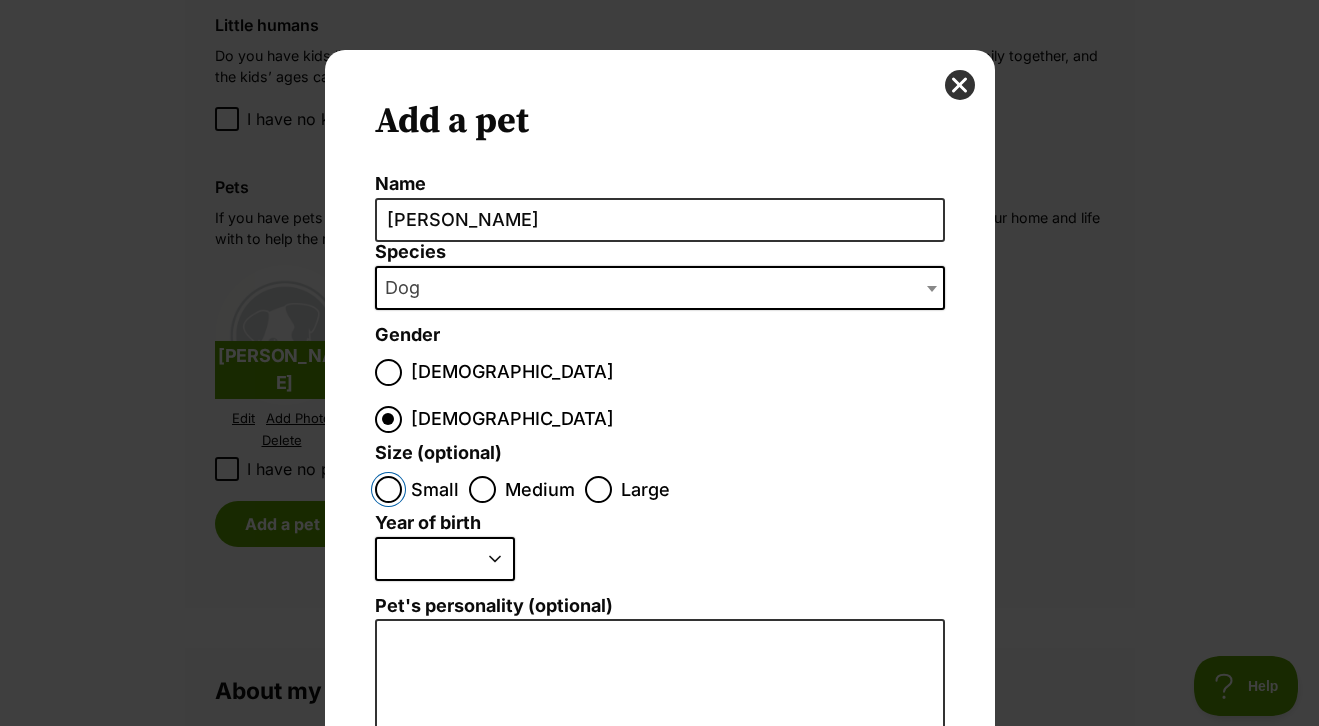 radio on "true" 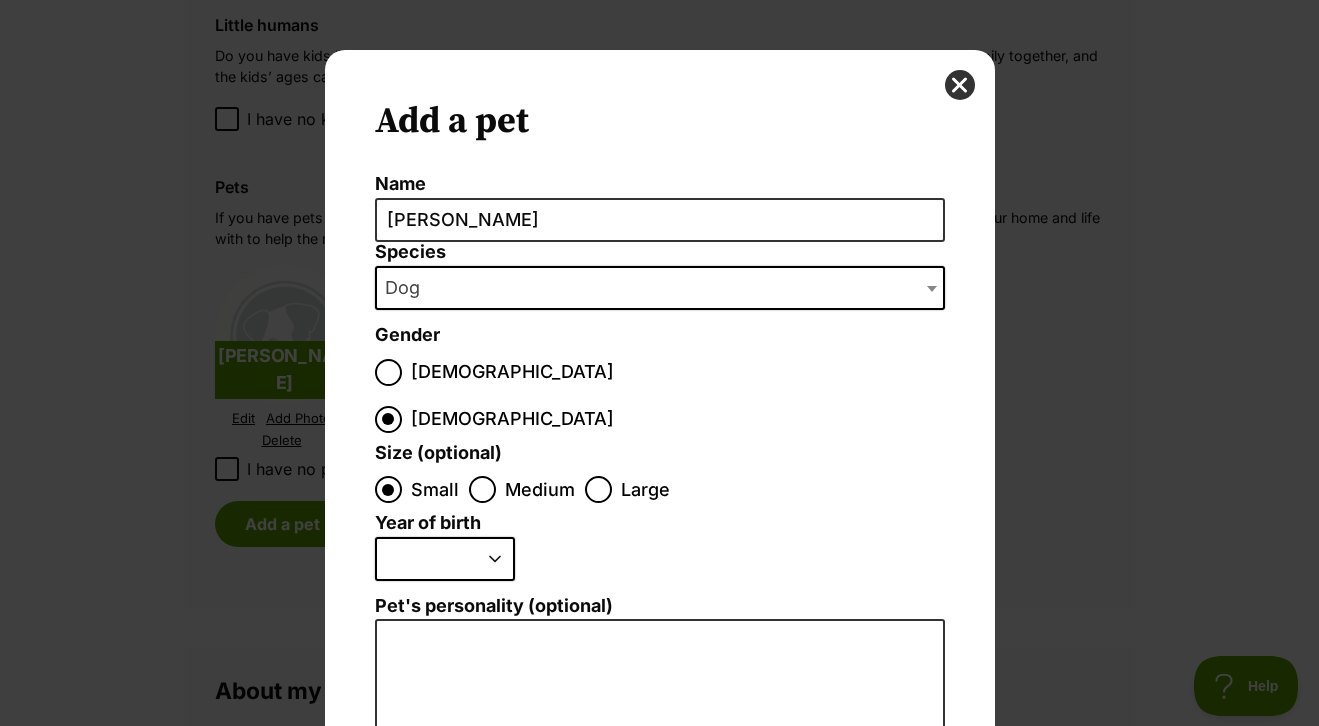 click on "2025
2024
2023
2022
2021
2020
2019
2018
2017
2016
2015
2014
2013
2012
2011
2010
2009
2008
2007
2006
2005
2004
2003
2002
2001
2000
1999
1998
1997
1996
1995" at bounding box center (445, 559) 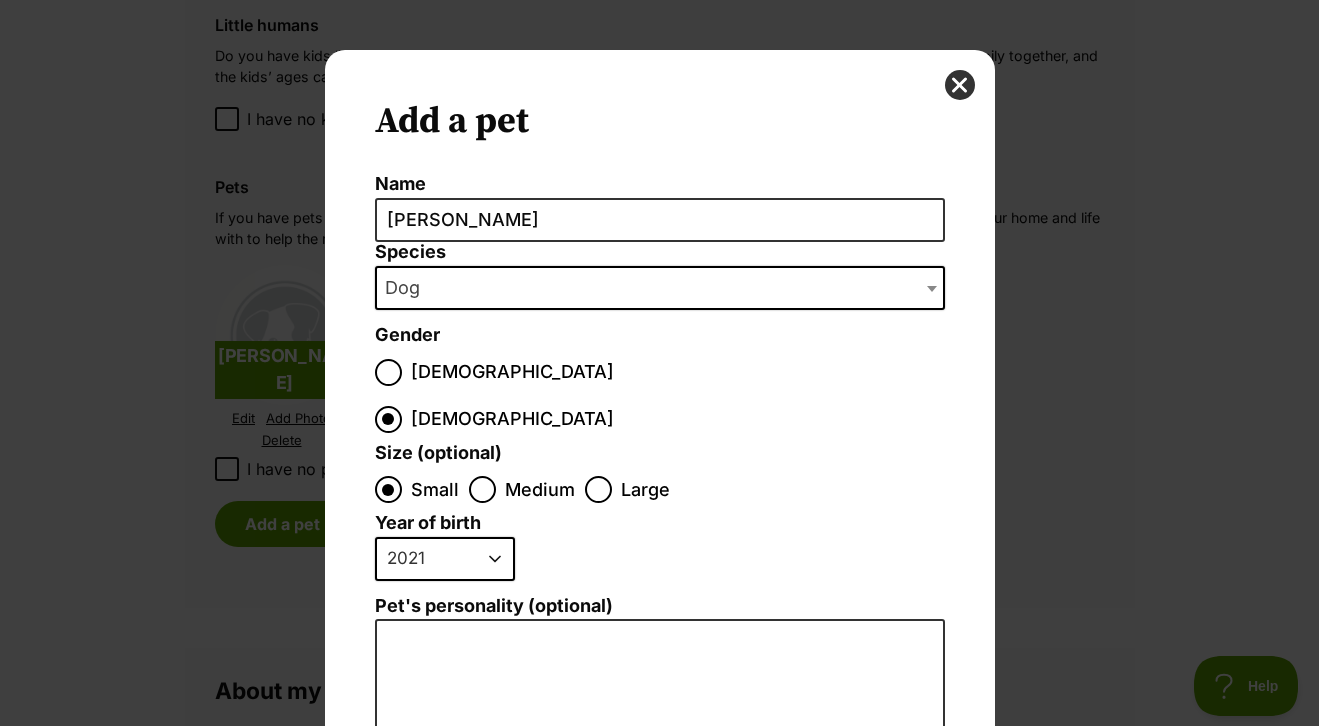 click on "2025
2024
2023
2022
2021
2020
2019
2018
2017
2016
2015
2014
2013
2012
2011
2010
2009
2008
2007
2006
2005
2004
2003
2002
2001
2000
1999
1998
1997
1996
1995" at bounding box center (445, 559) 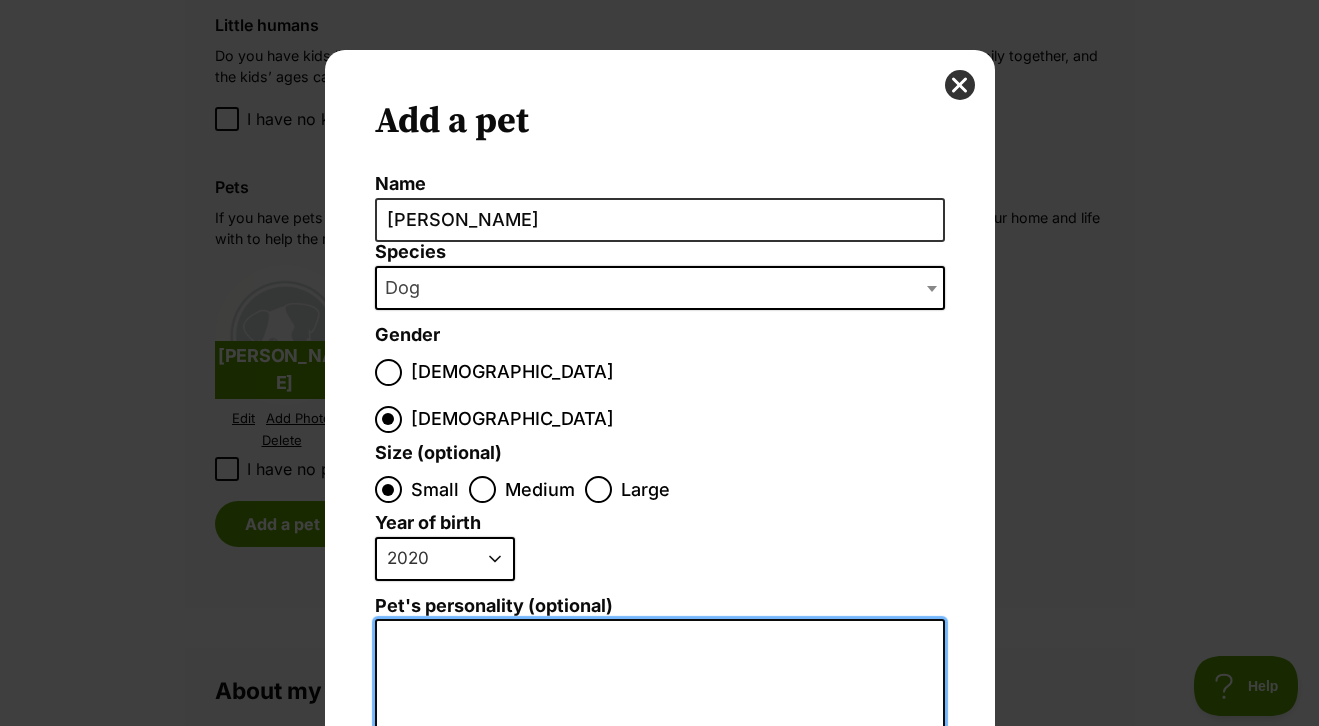 click on "Pet's personality (optional)" at bounding box center (660, 838) 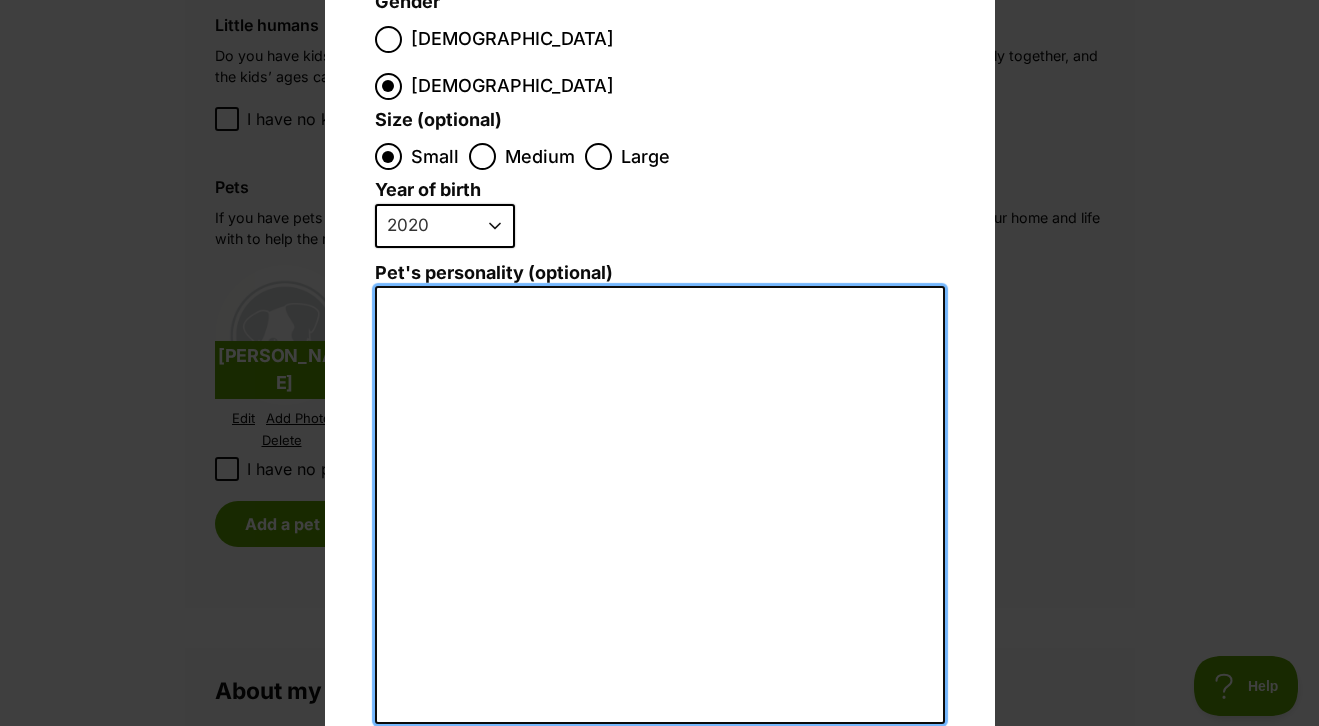 scroll, scrollTop: 333, scrollLeft: 0, axis: vertical 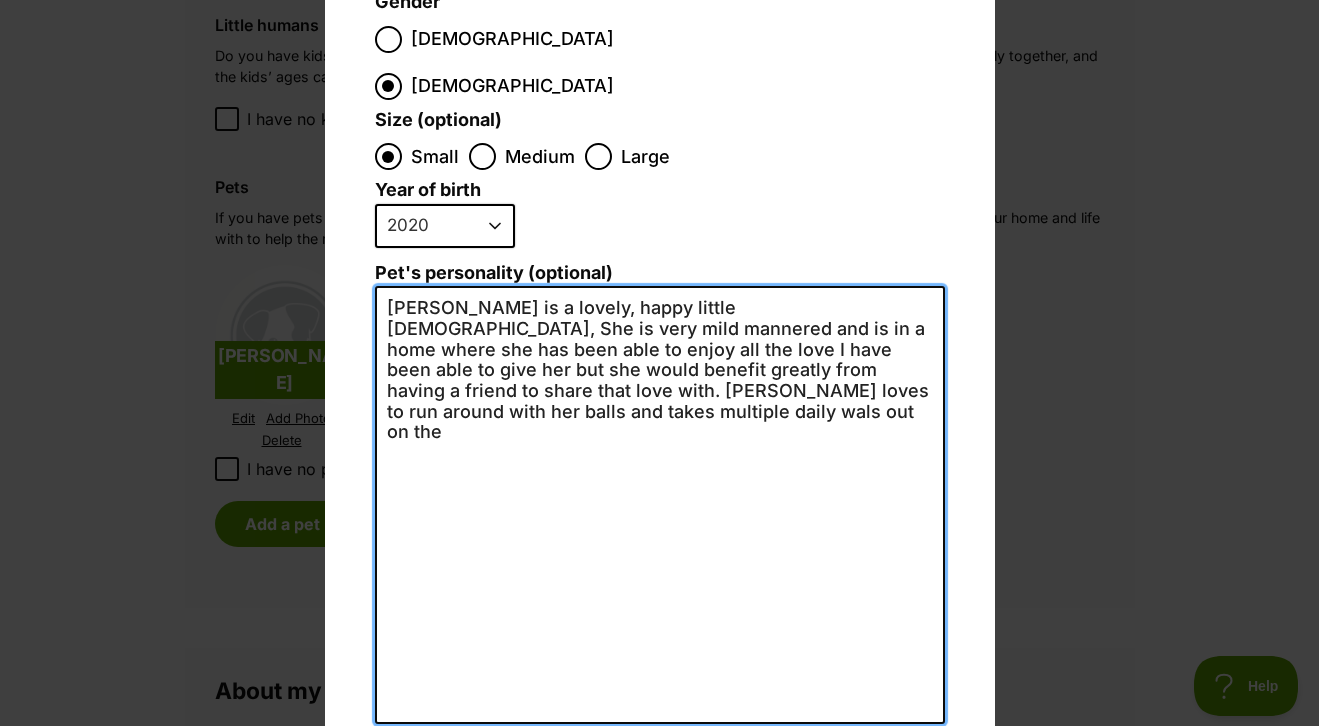 drag, startPoint x: 797, startPoint y: 337, endPoint x: 806, endPoint y: 342, distance: 10.29563 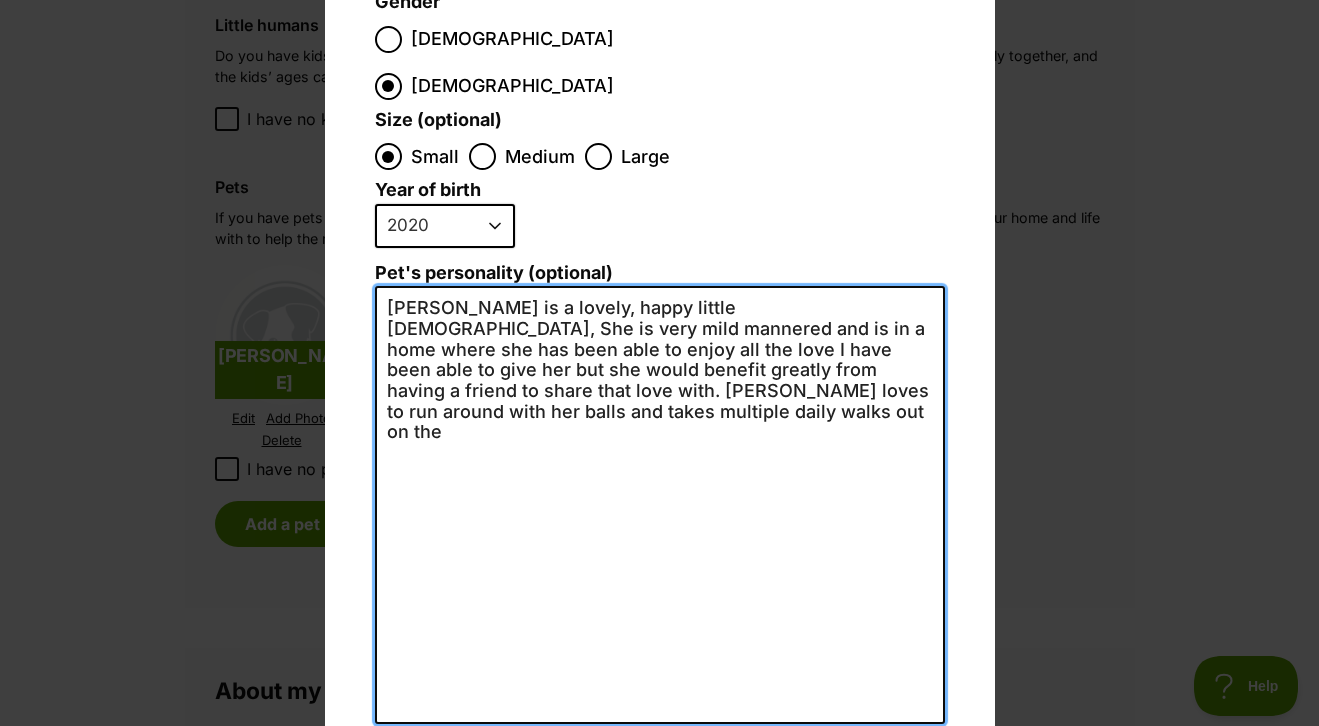 click on "Audrey is a lovely, happy little lady, She is very mild mannered and is in a home where she has been able to enjoy all the love I have been able to give her but she would benefit greatly from having a friend to share that love with. Audrey loves to run around with her balls and takes multiple daily walks out on the" at bounding box center [660, 505] 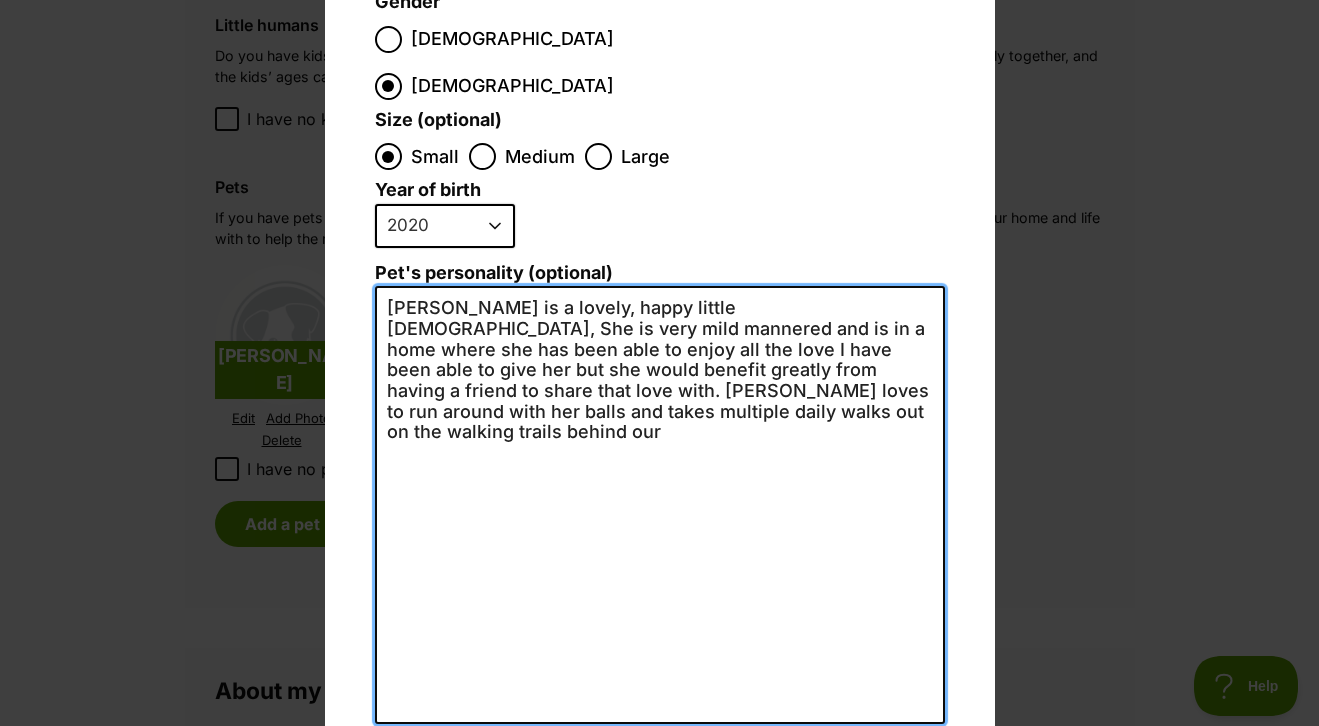scroll, scrollTop: 0, scrollLeft: 0, axis: both 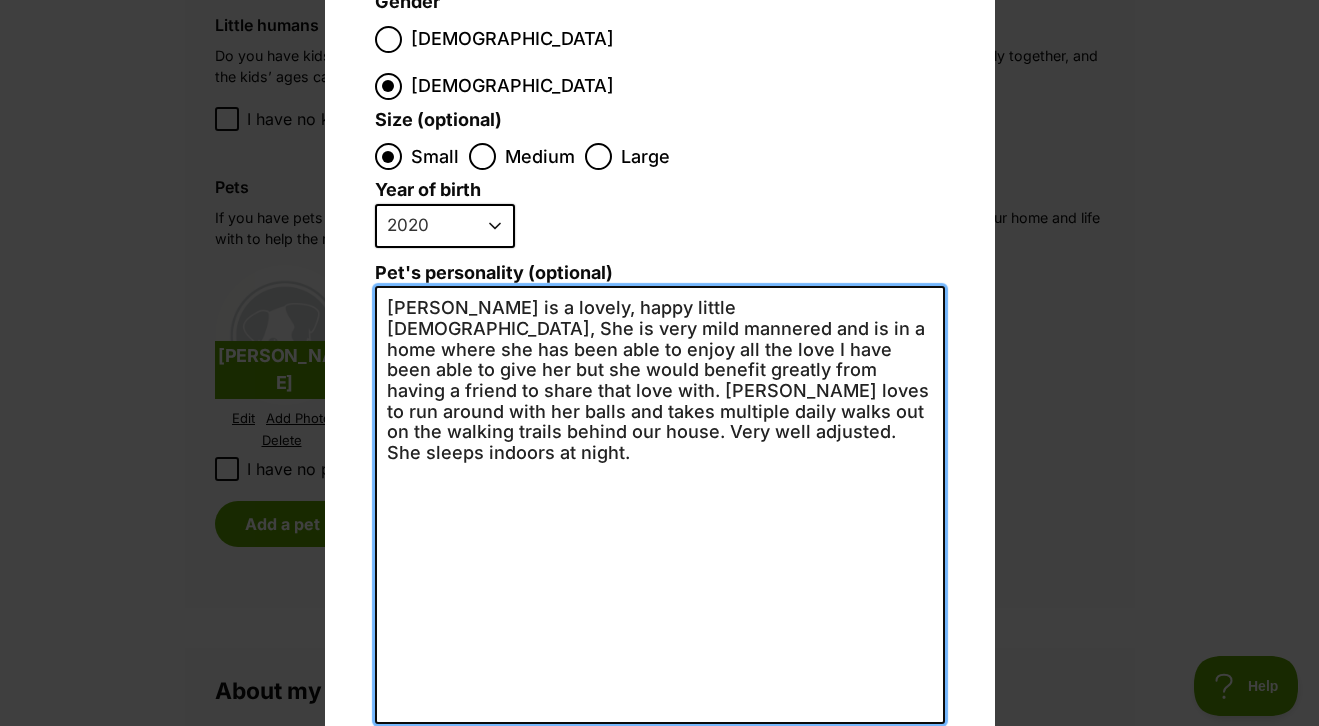type on "Audrey is a lovely, happy little lady, She is very mild mannered and is in a home where she has been able to enjoy all the love I have been able to give her but she would benefit greatly from having a friend to share that love with. Audrey loves to run around with her balls and takes multiple daily walks out on the walking trails behind our house. Very well adjusted. She sleeps indoors at night." 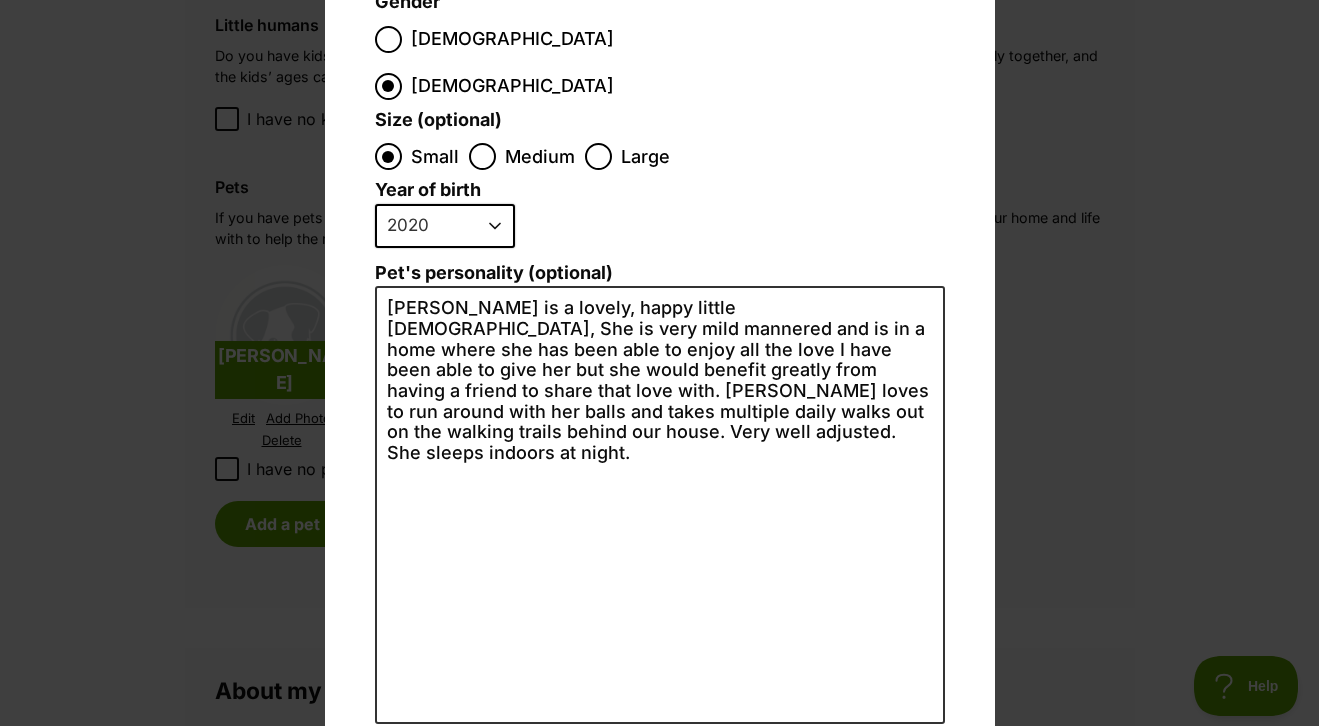 click on "Create Pet" at bounding box center [660, 754] 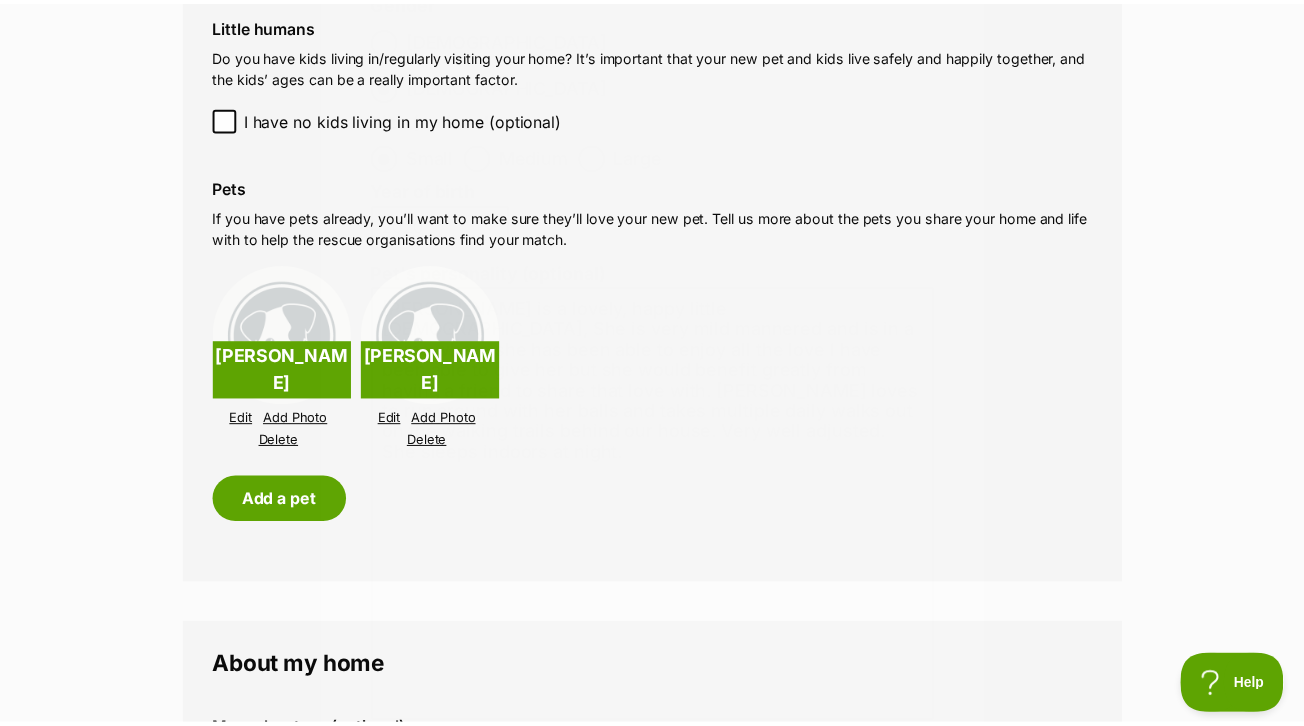 scroll, scrollTop: 1766, scrollLeft: 0, axis: vertical 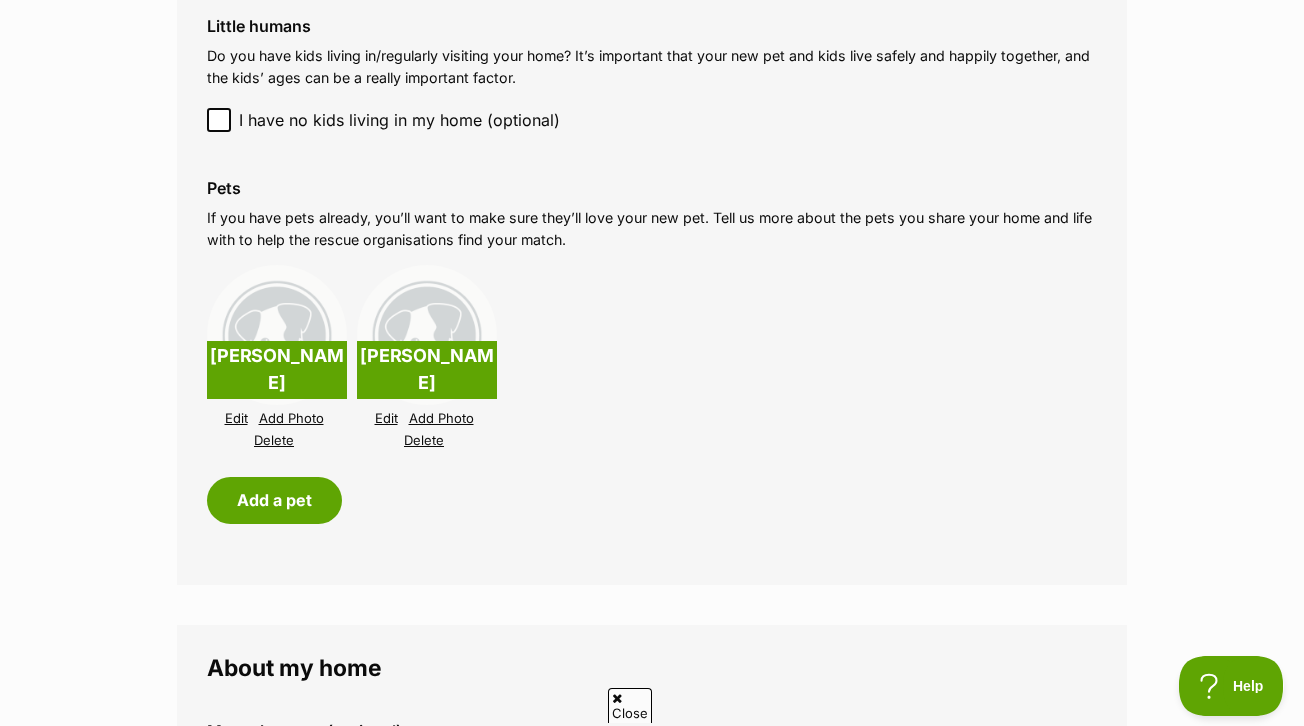 click on "Delete" at bounding box center (274, 440) 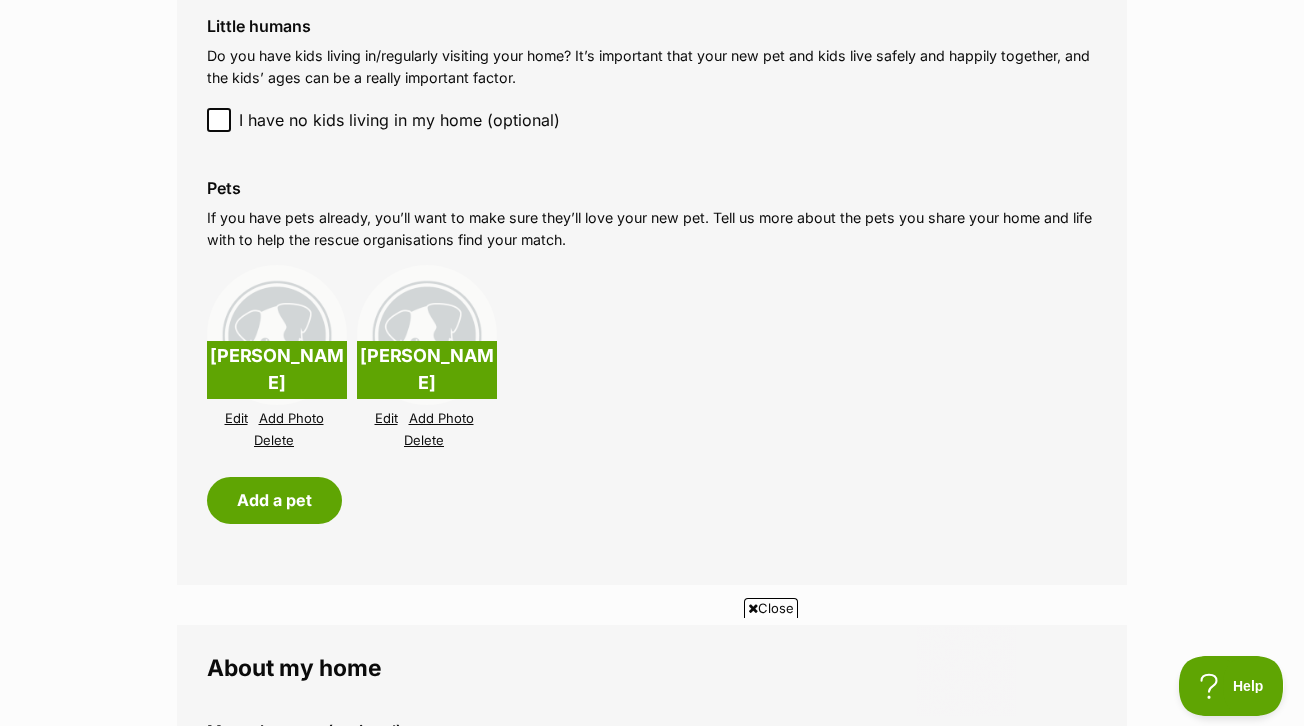 scroll, scrollTop: 0, scrollLeft: 0, axis: both 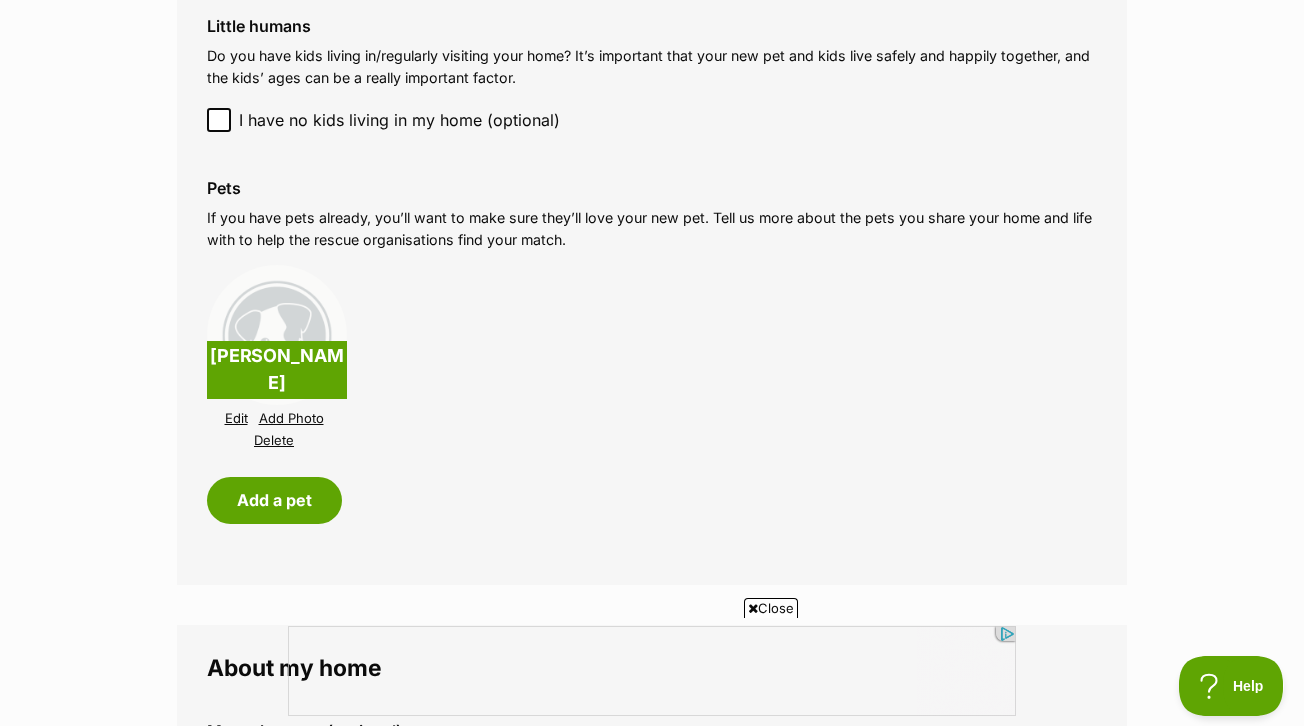 click on "Edit" at bounding box center [236, 418] 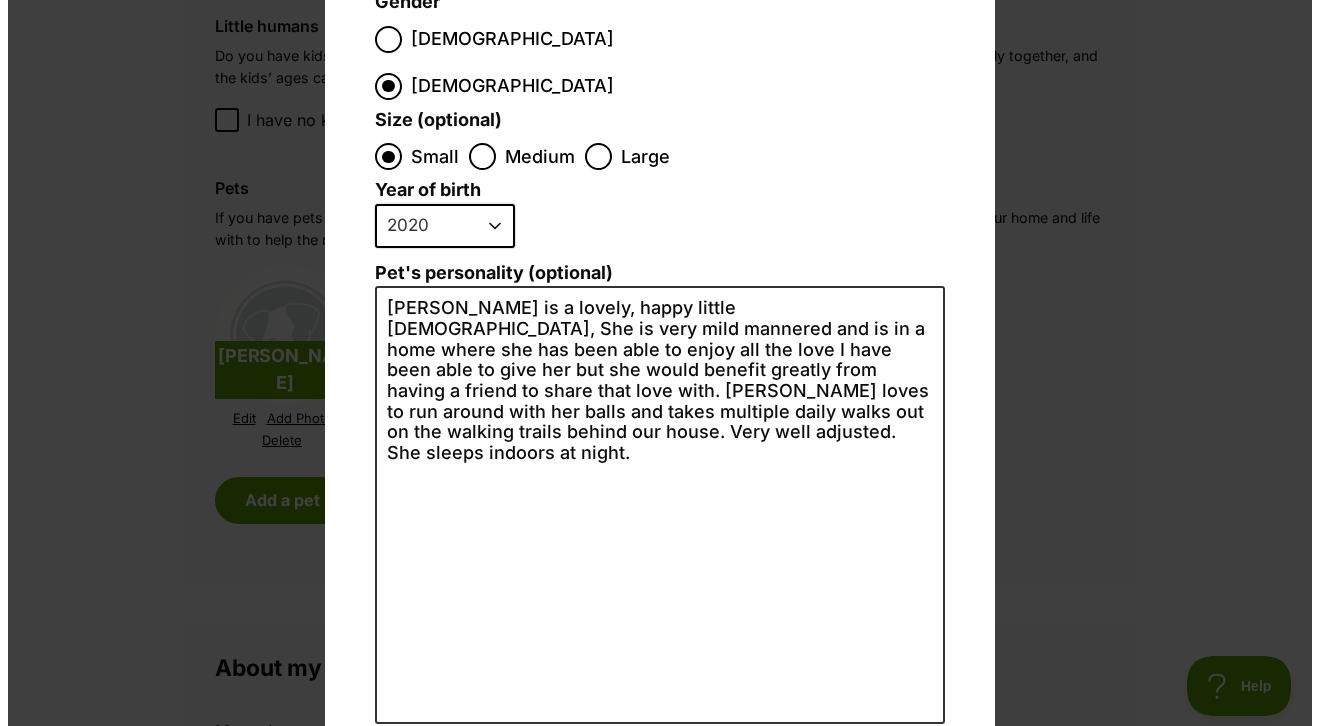 scroll, scrollTop: 0, scrollLeft: 0, axis: both 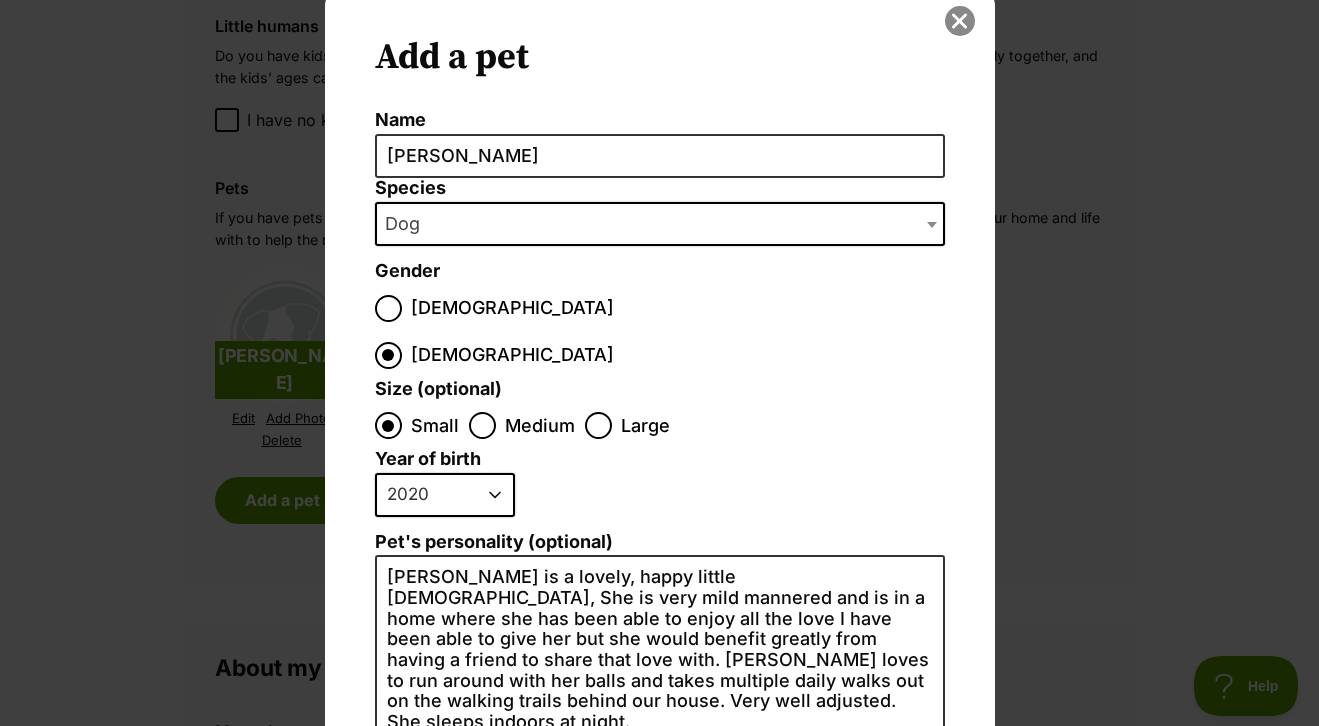 click at bounding box center [960, 21] 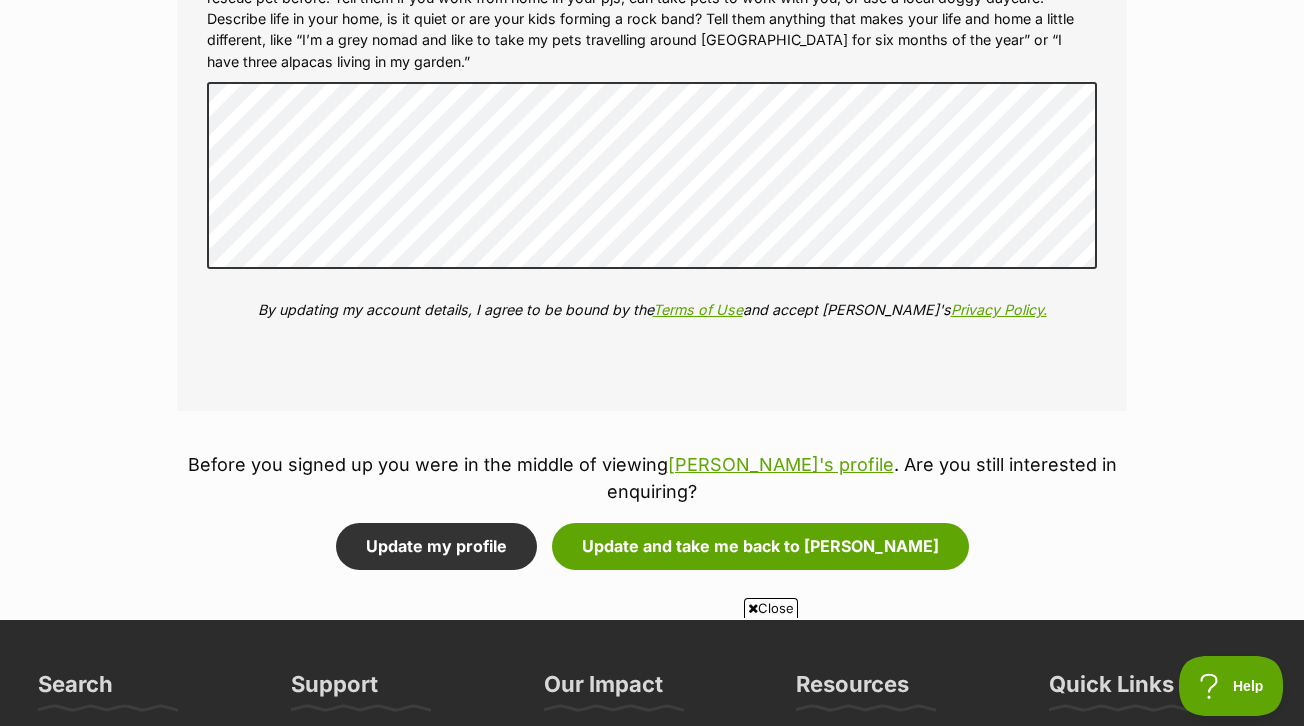 scroll, scrollTop: 0, scrollLeft: 0, axis: both 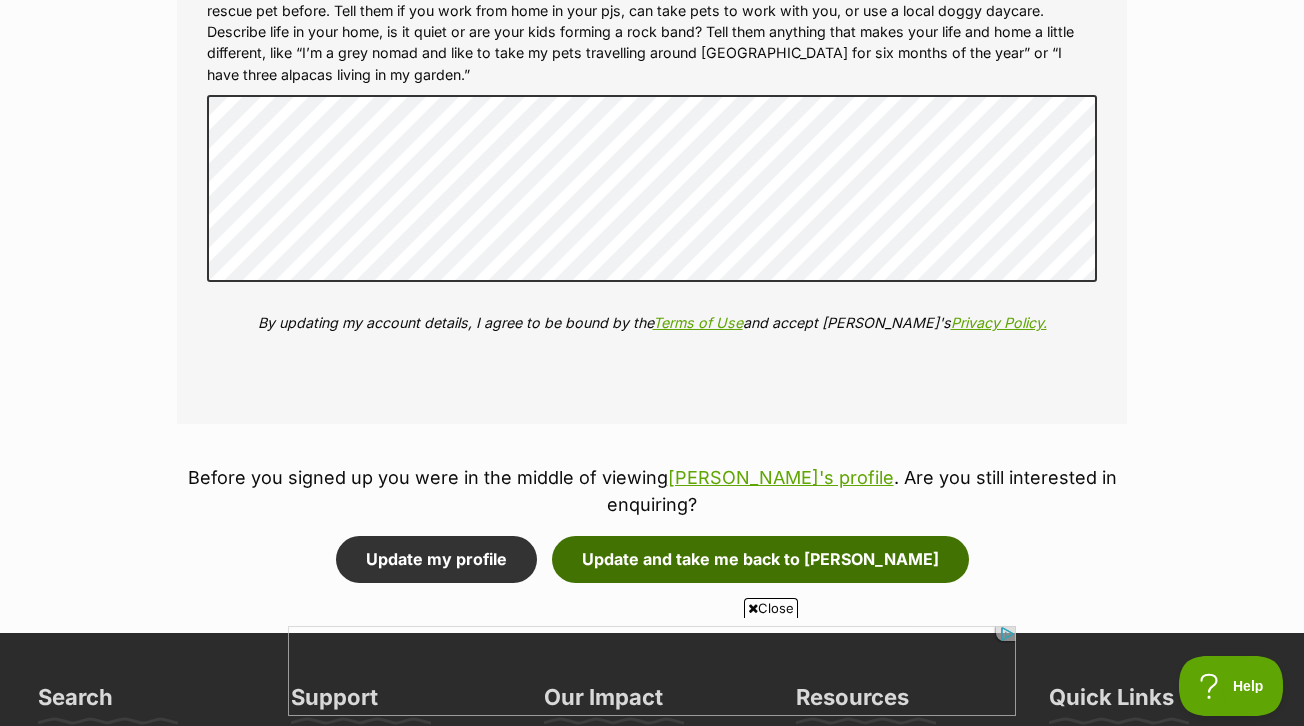 click on "Update and take me back to Sammy" at bounding box center [760, 559] 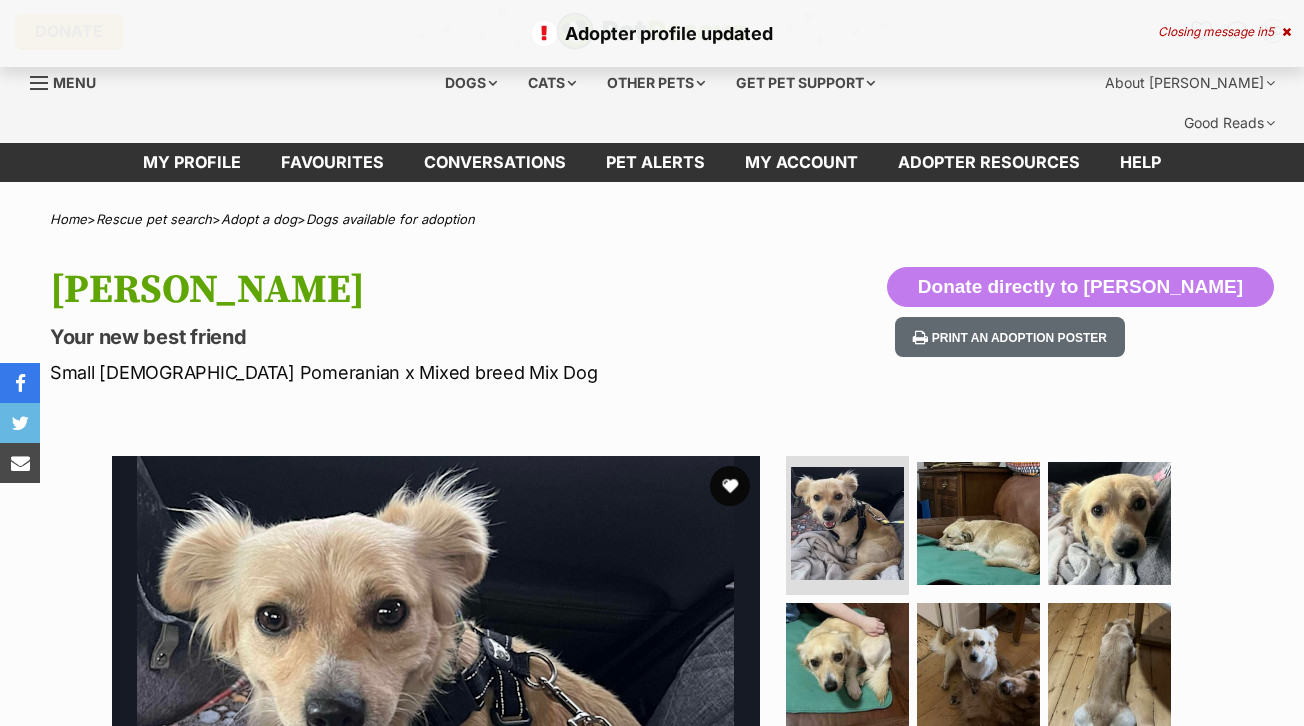scroll, scrollTop: 0, scrollLeft: 0, axis: both 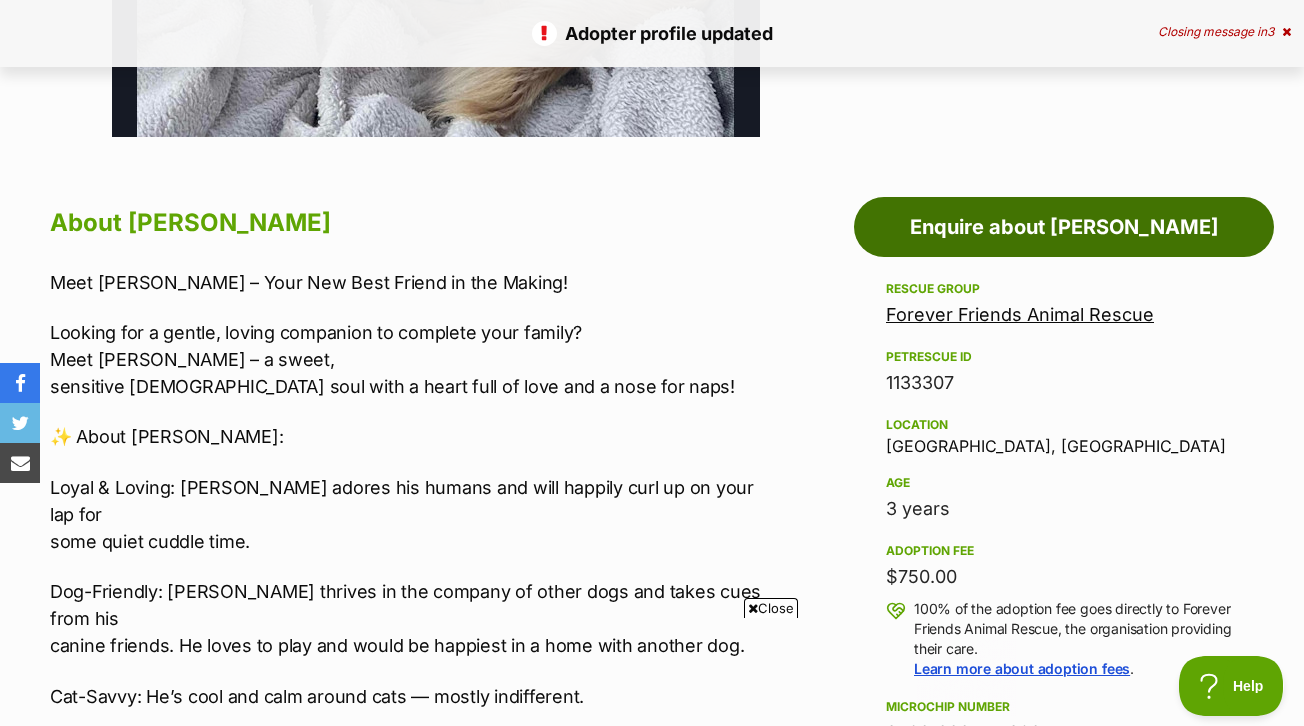 click on "Enquire about Sammy" at bounding box center [1064, 227] 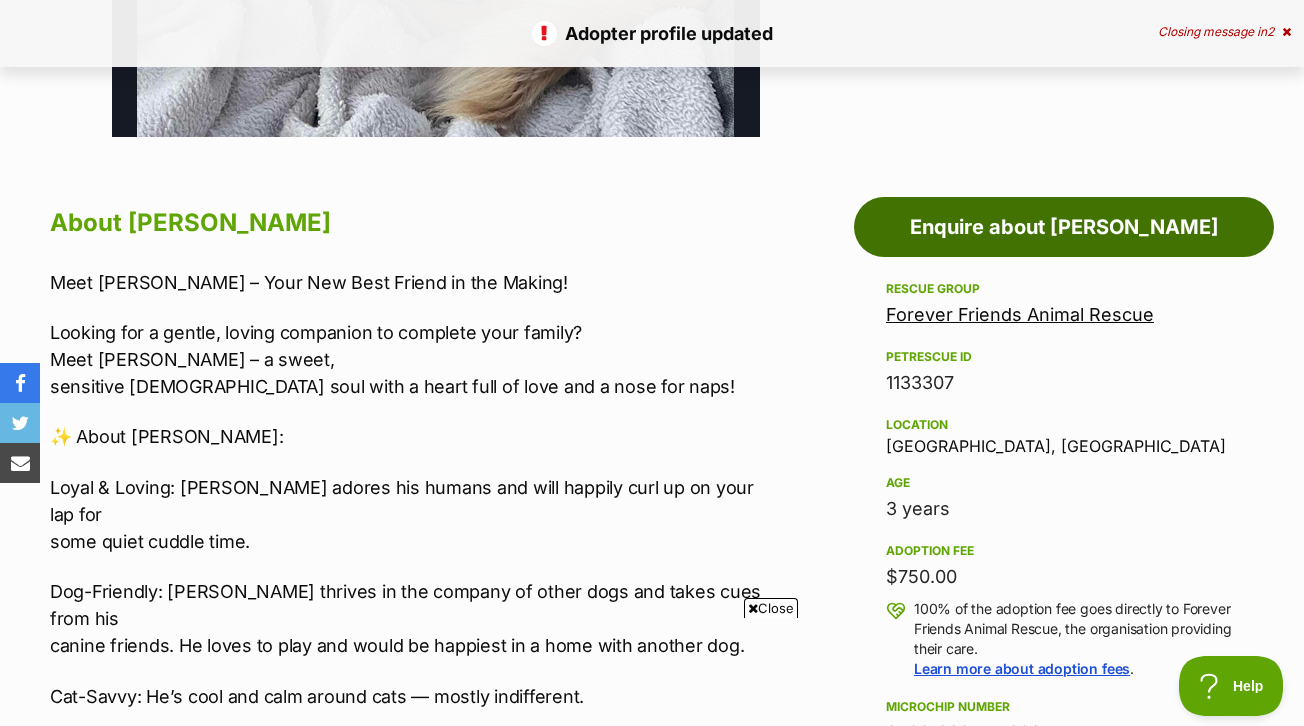 scroll, scrollTop: 0, scrollLeft: 0, axis: both 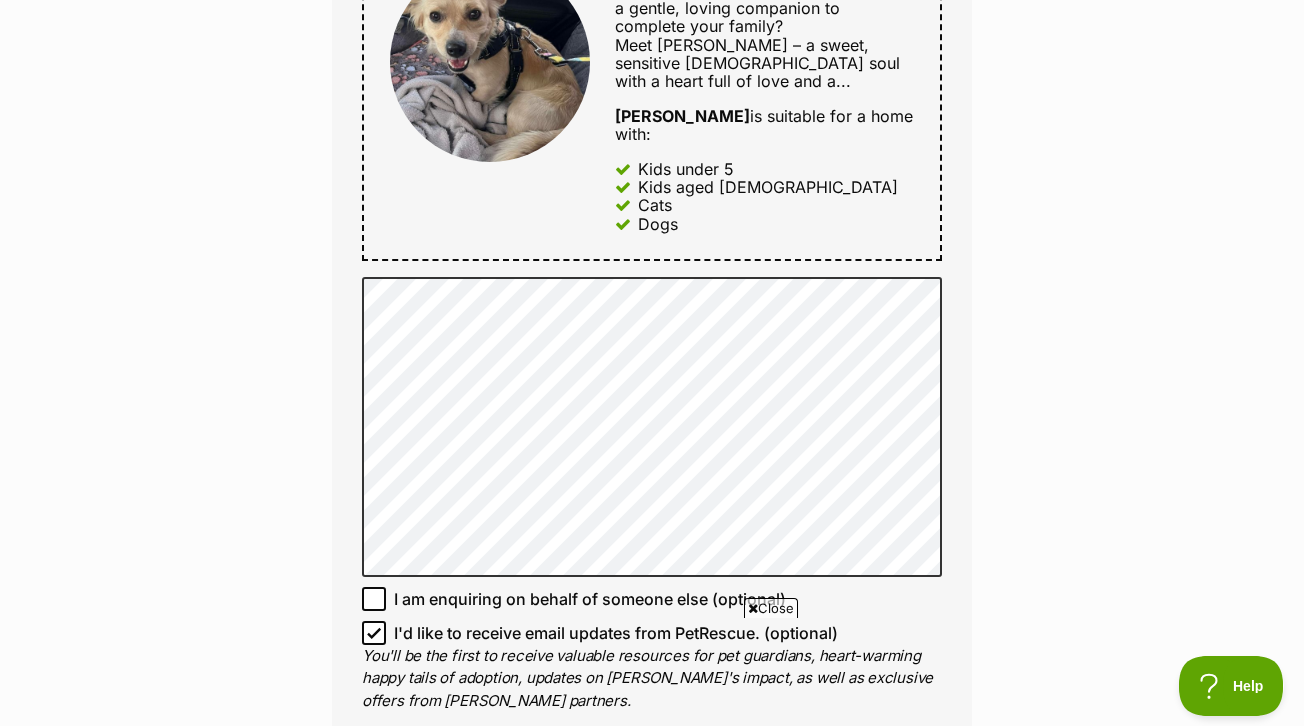 click 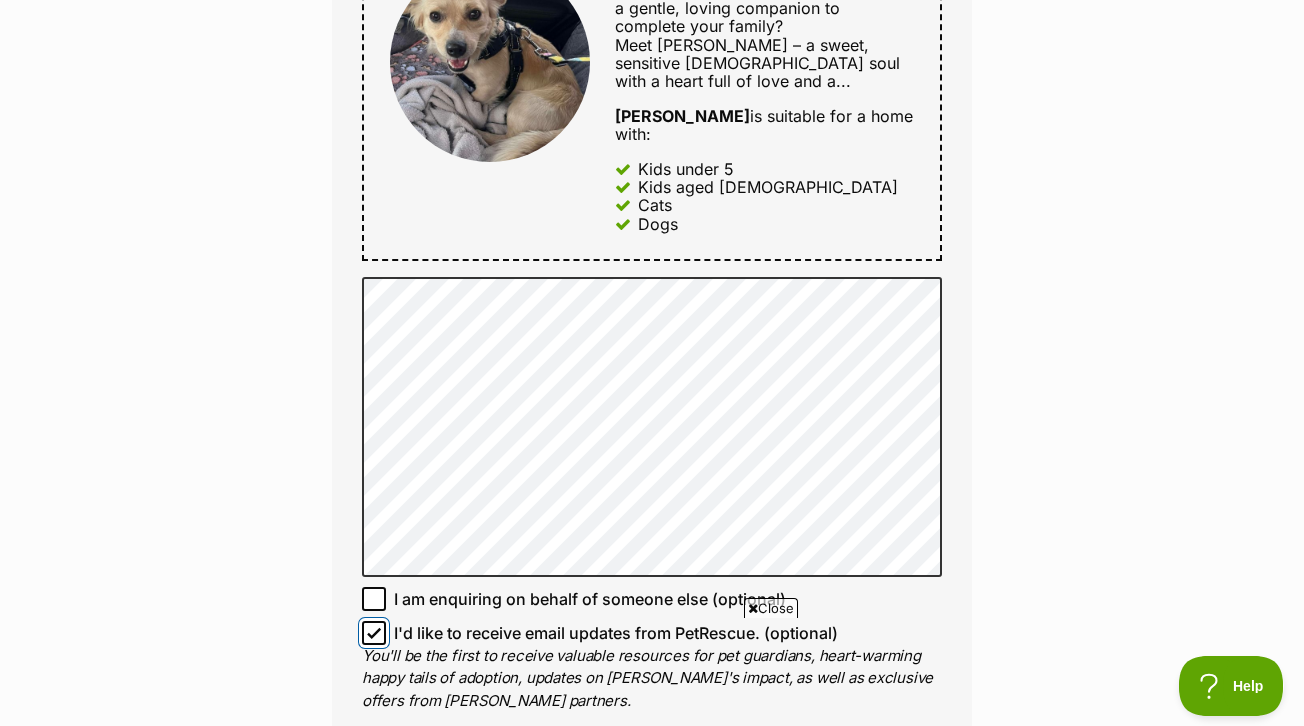 click on "I'd like to receive email updates from PetRescue. (optional)" at bounding box center [374, 633] 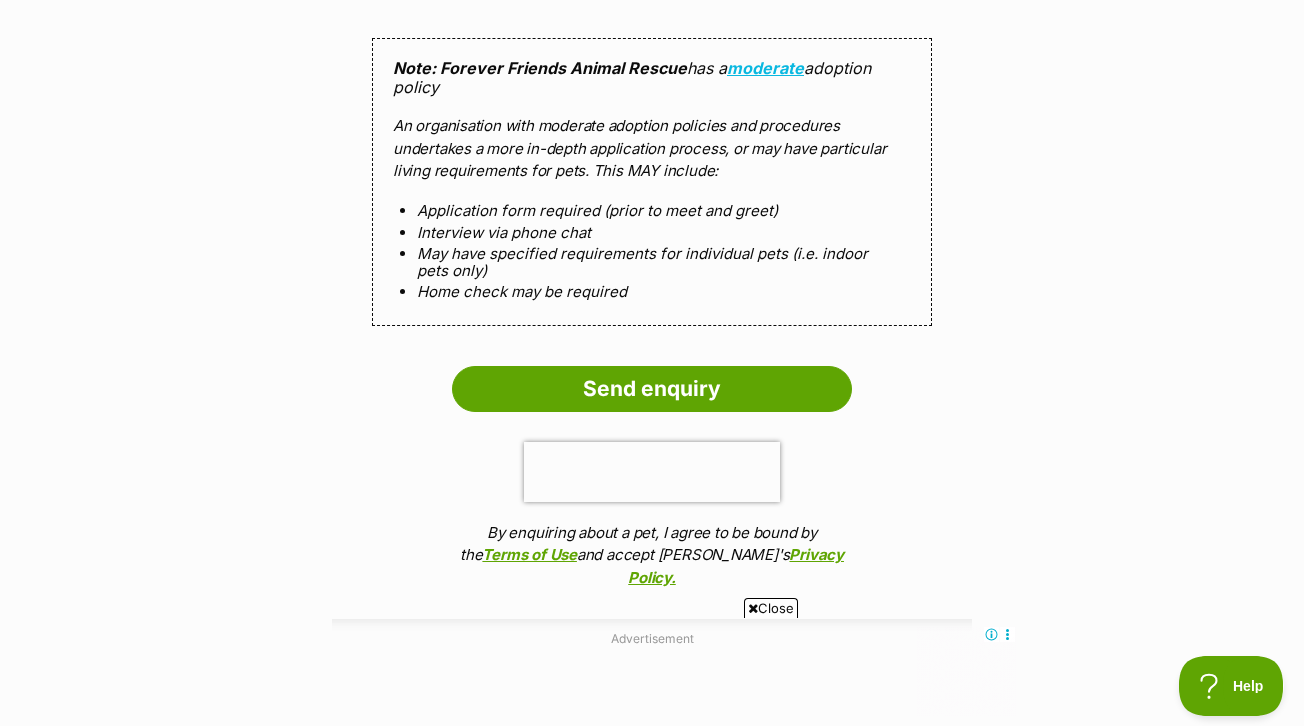 scroll, scrollTop: 1915, scrollLeft: 0, axis: vertical 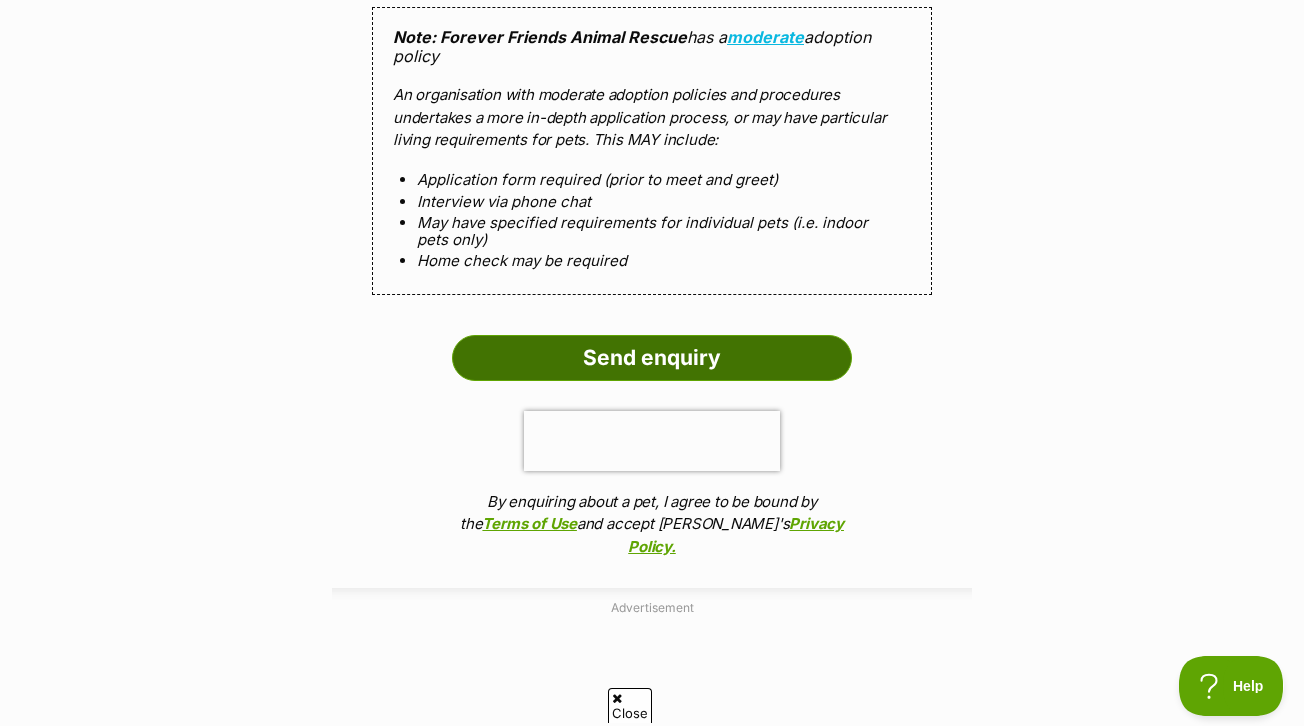 click on "Send enquiry" at bounding box center [652, 358] 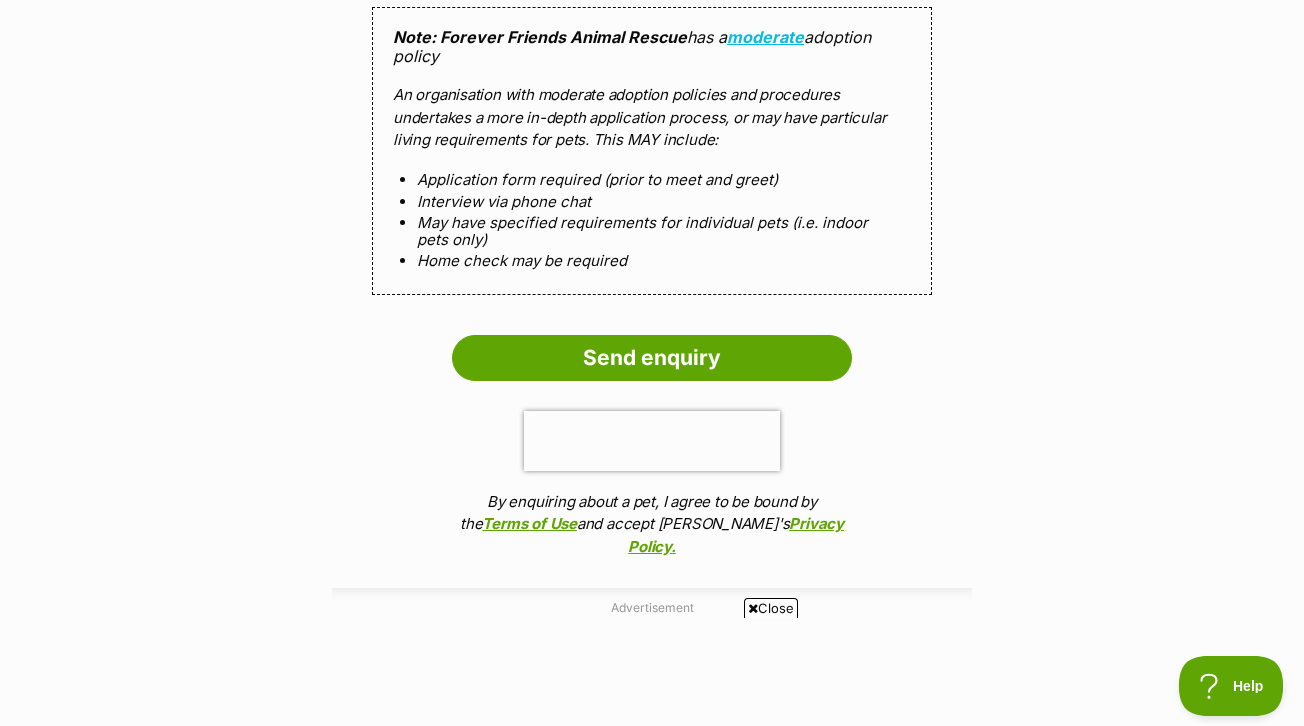 scroll, scrollTop: 0, scrollLeft: 0, axis: both 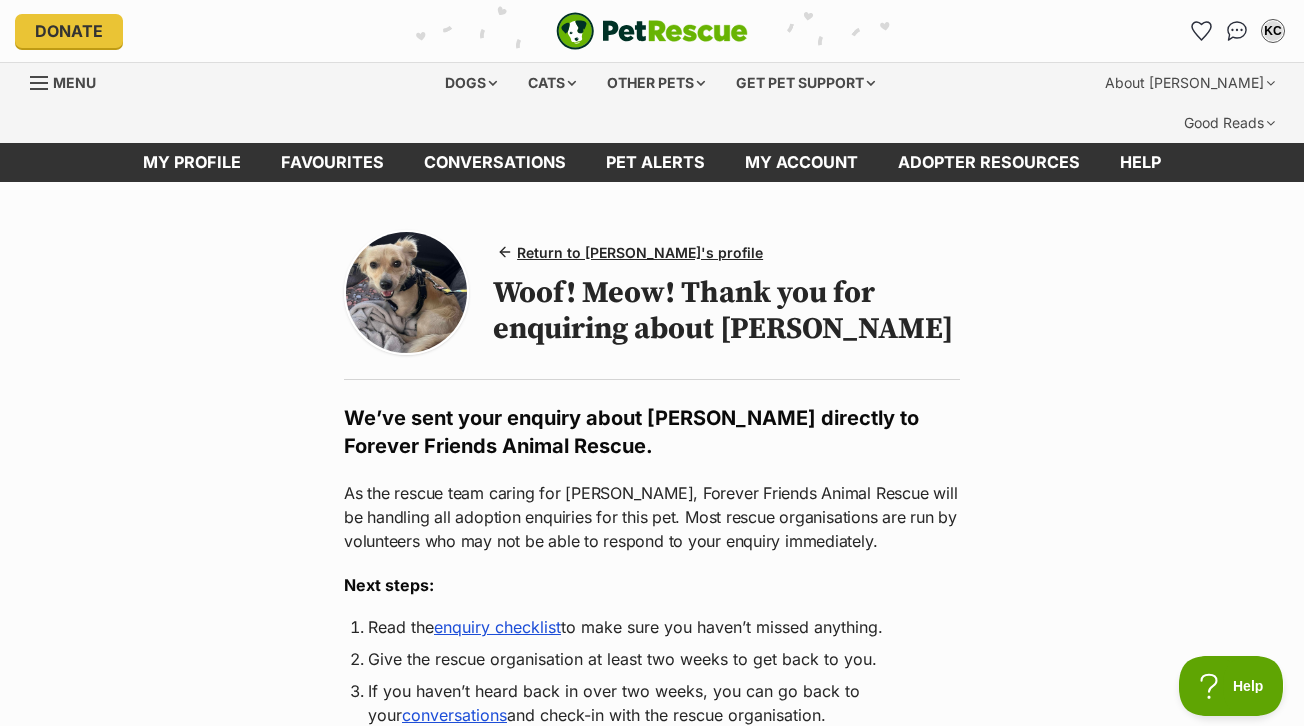 click on "enquiry checklist" at bounding box center [497, 627] 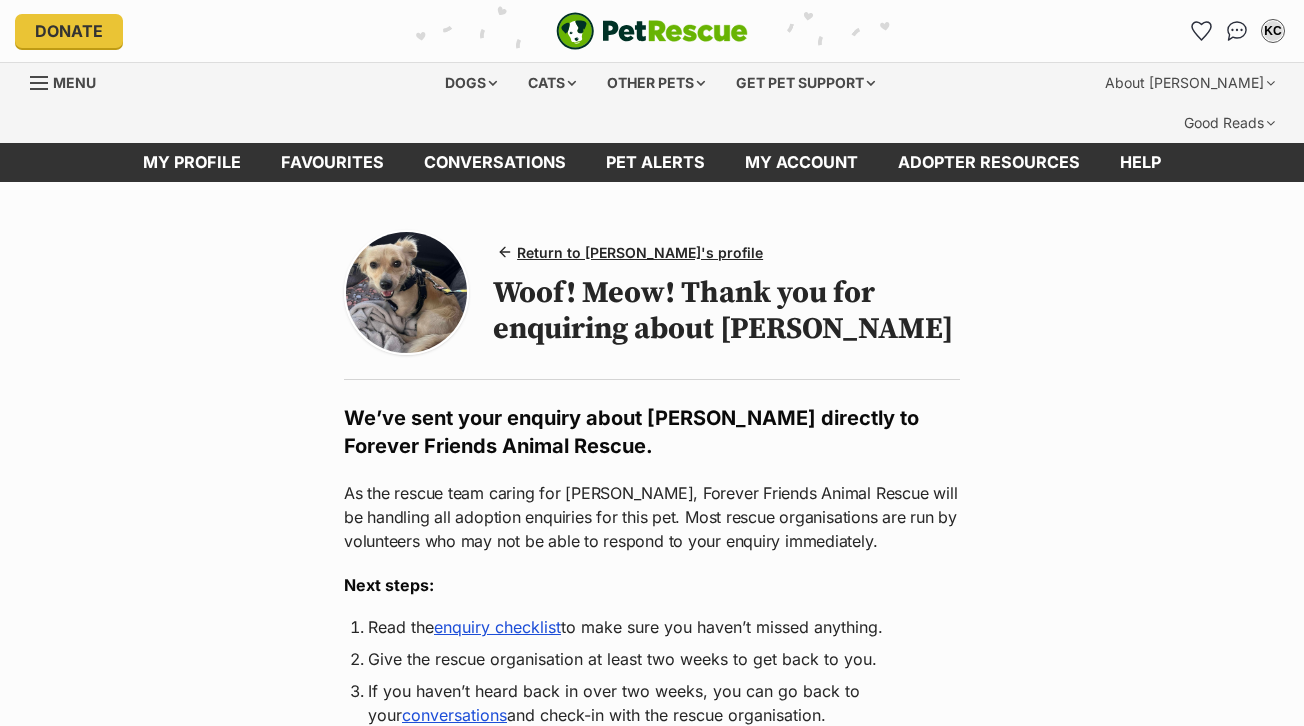 scroll, scrollTop: 0, scrollLeft: 0, axis: both 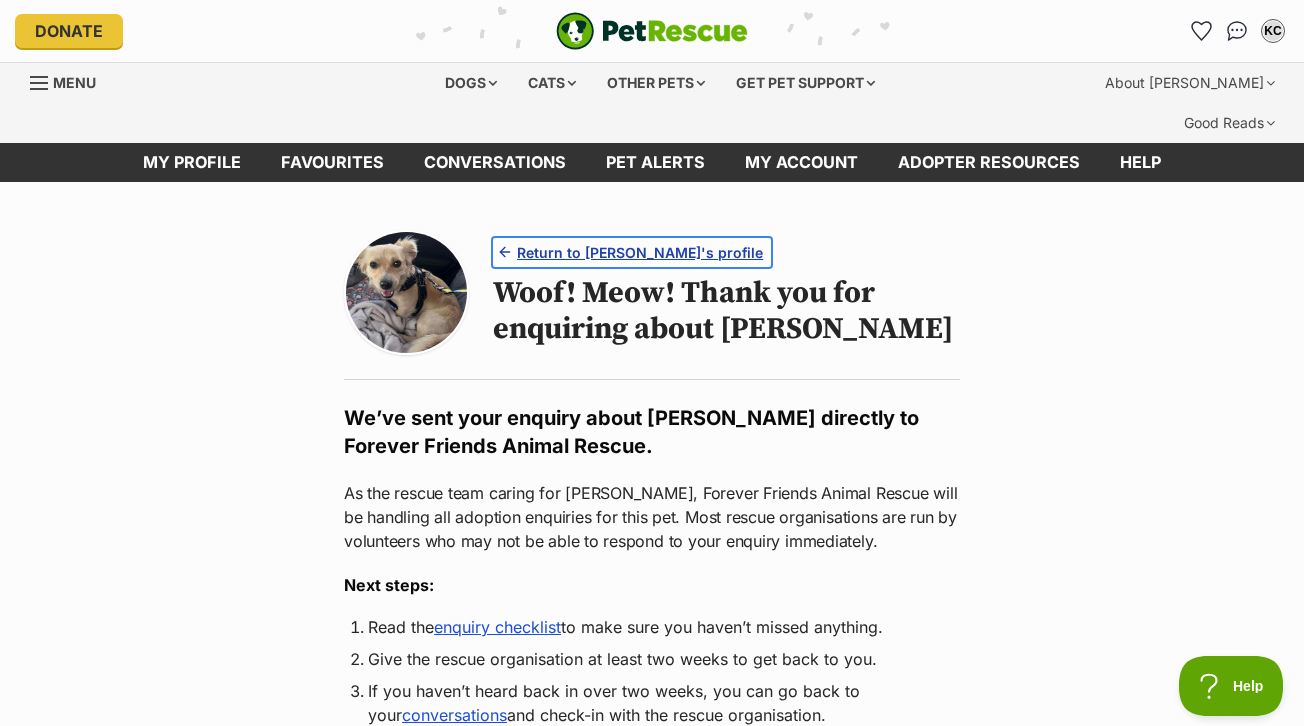 click on "Return to [PERSON_NAME]'s profile" at bounding box center (640, 252) 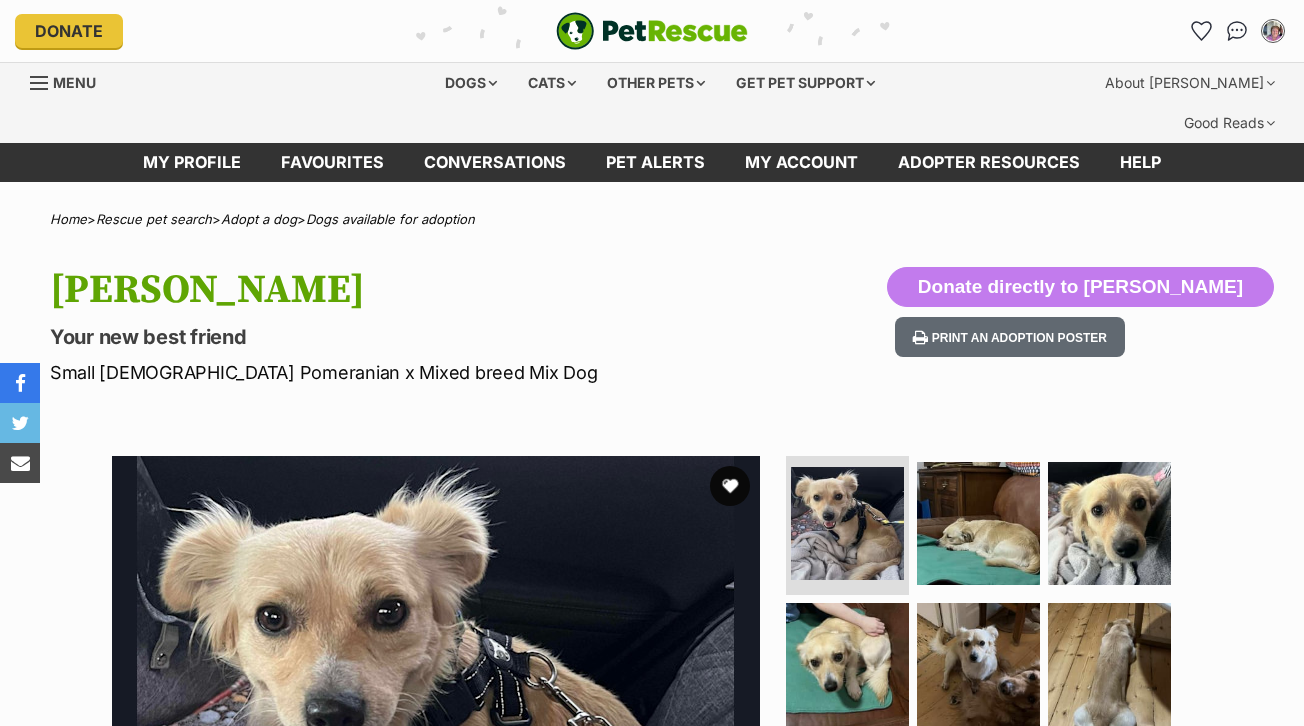 scroll, scrollTop: 0, scrollLeft: 0, axis: both 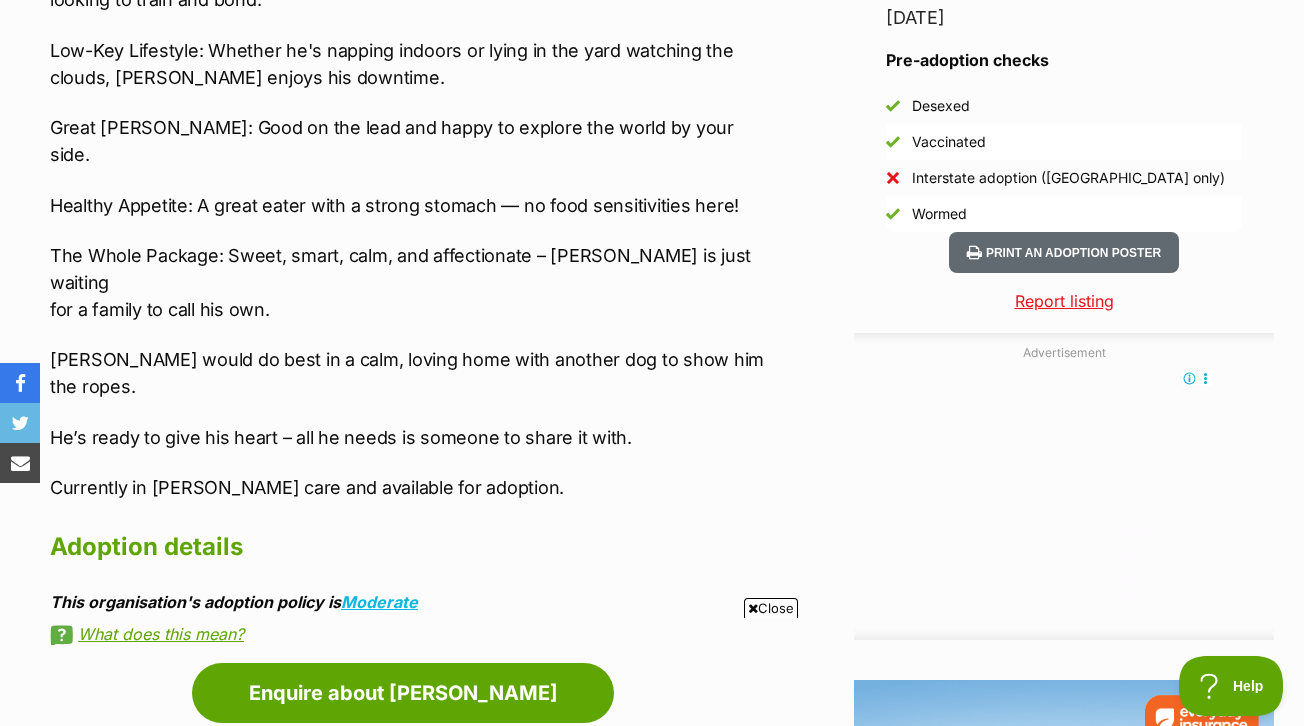 click on "What does this mean?" at bounding box center [413, 634] 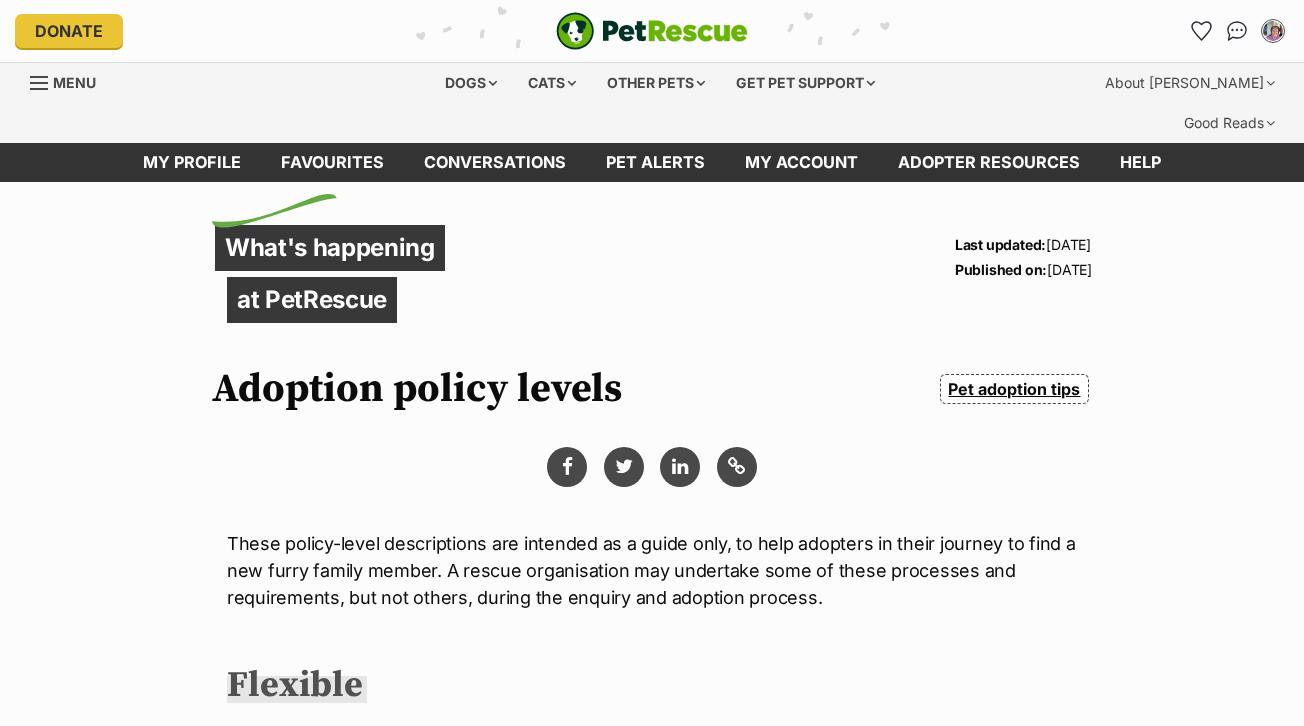 scroll, scrollTop: 0, scrollLeft: 0, axis: both 